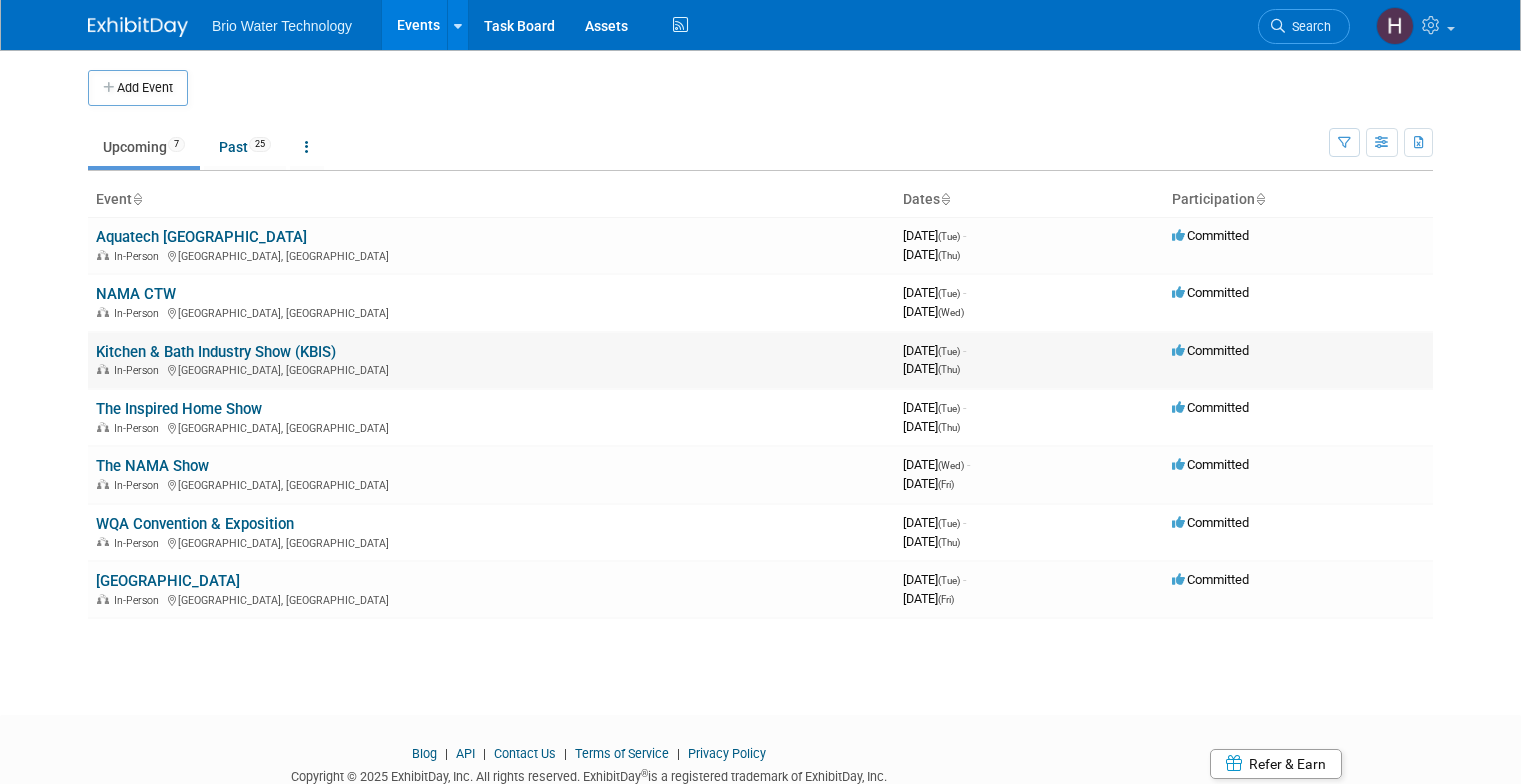 scroll, scrollTop: 0, scrollLeft: 0, axis: both 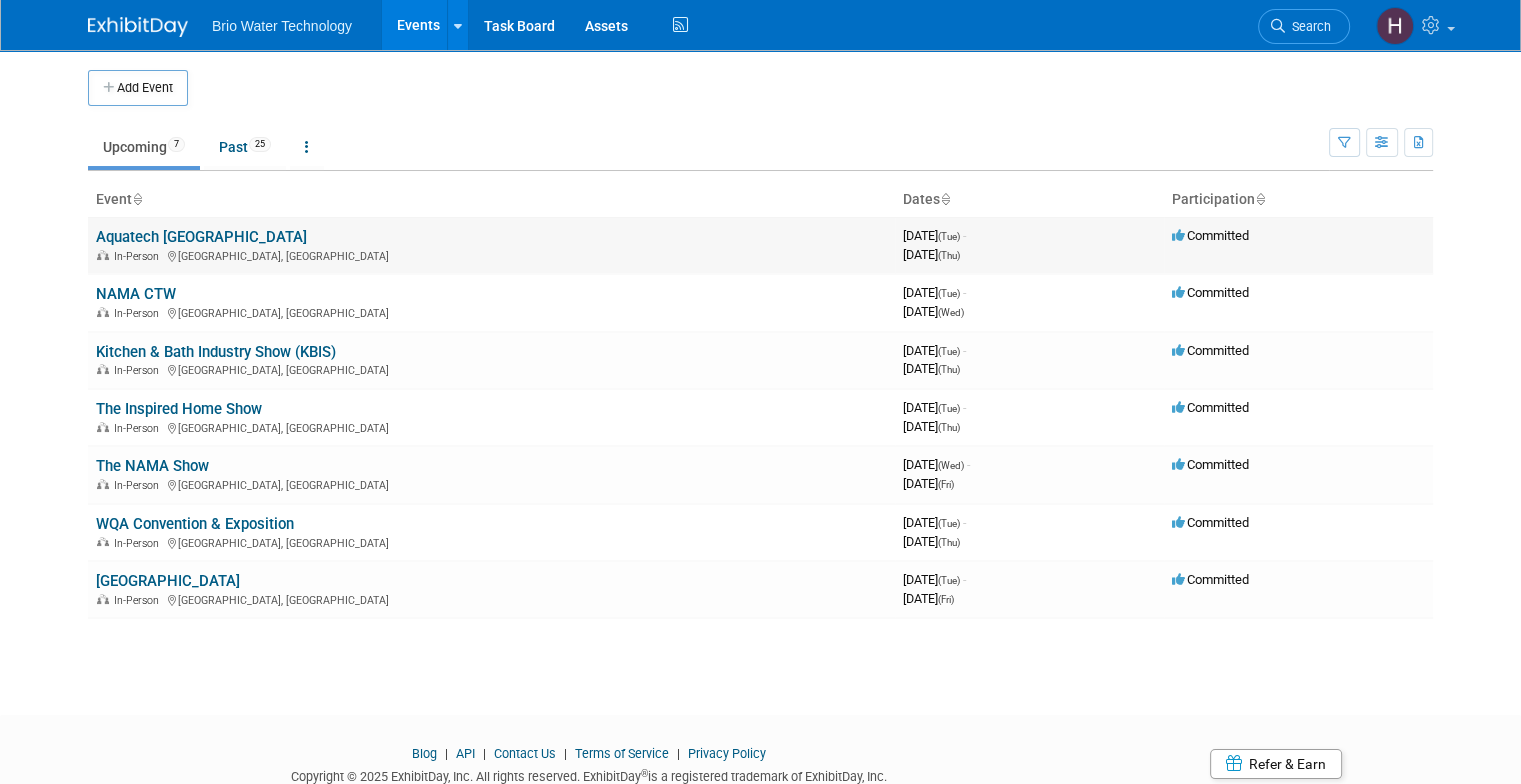 click on "Aquatech [GEOGRAPHIC_DATA]" at bounding box center (201, 237) 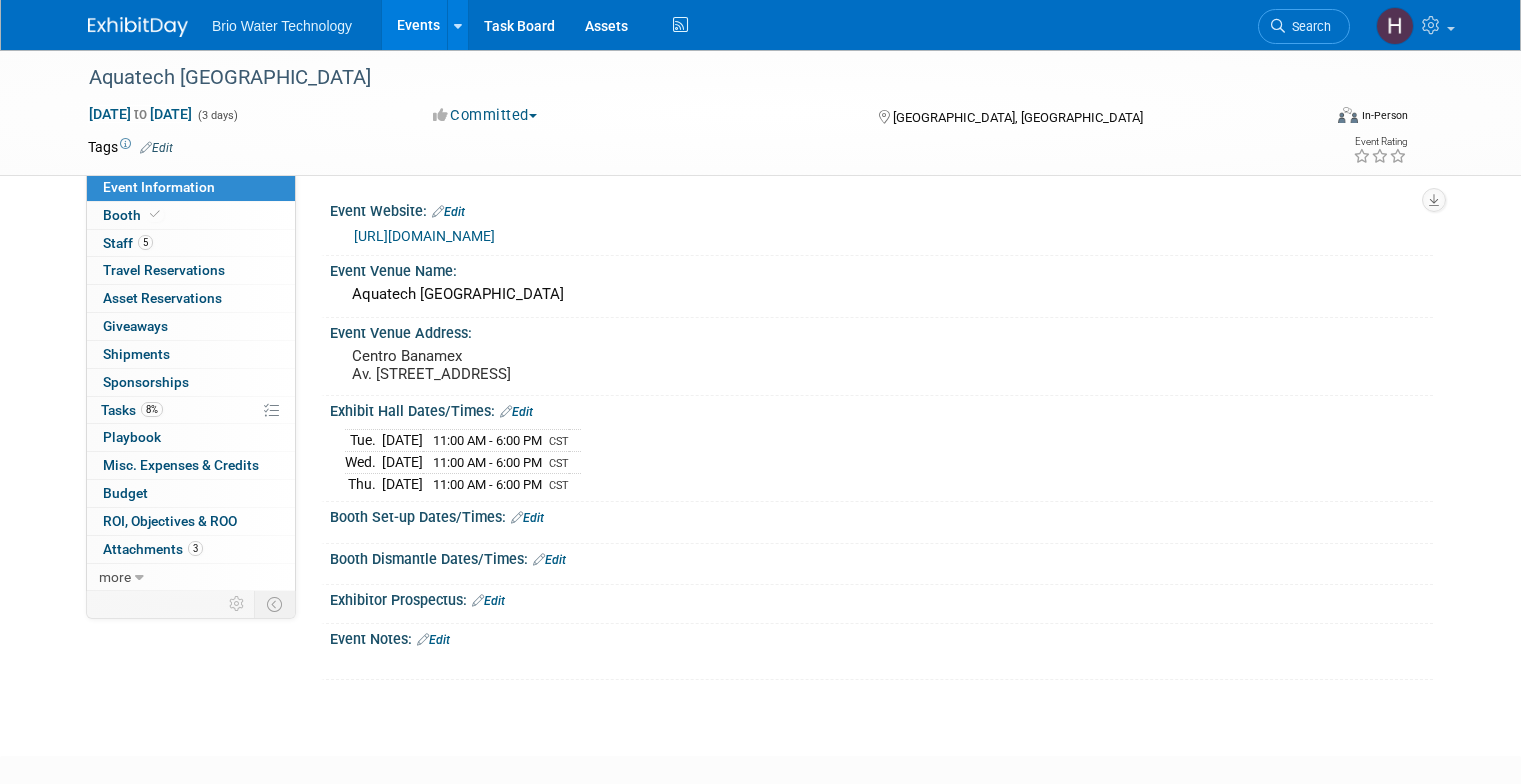 scroll, scrollTop: 0, scrollLeft: 0, axis: both 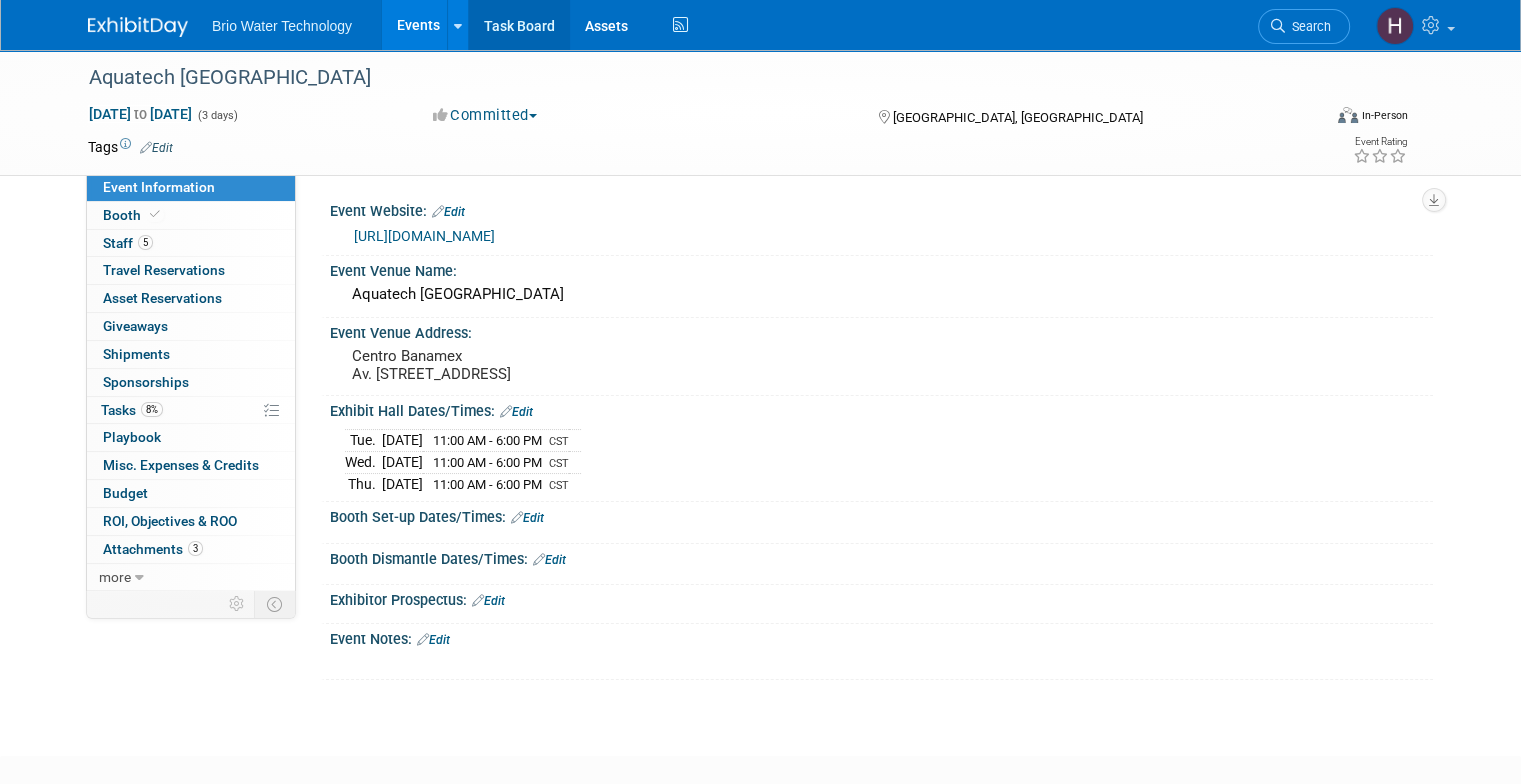 click on "Task Board" at bounding box center (519, 25) 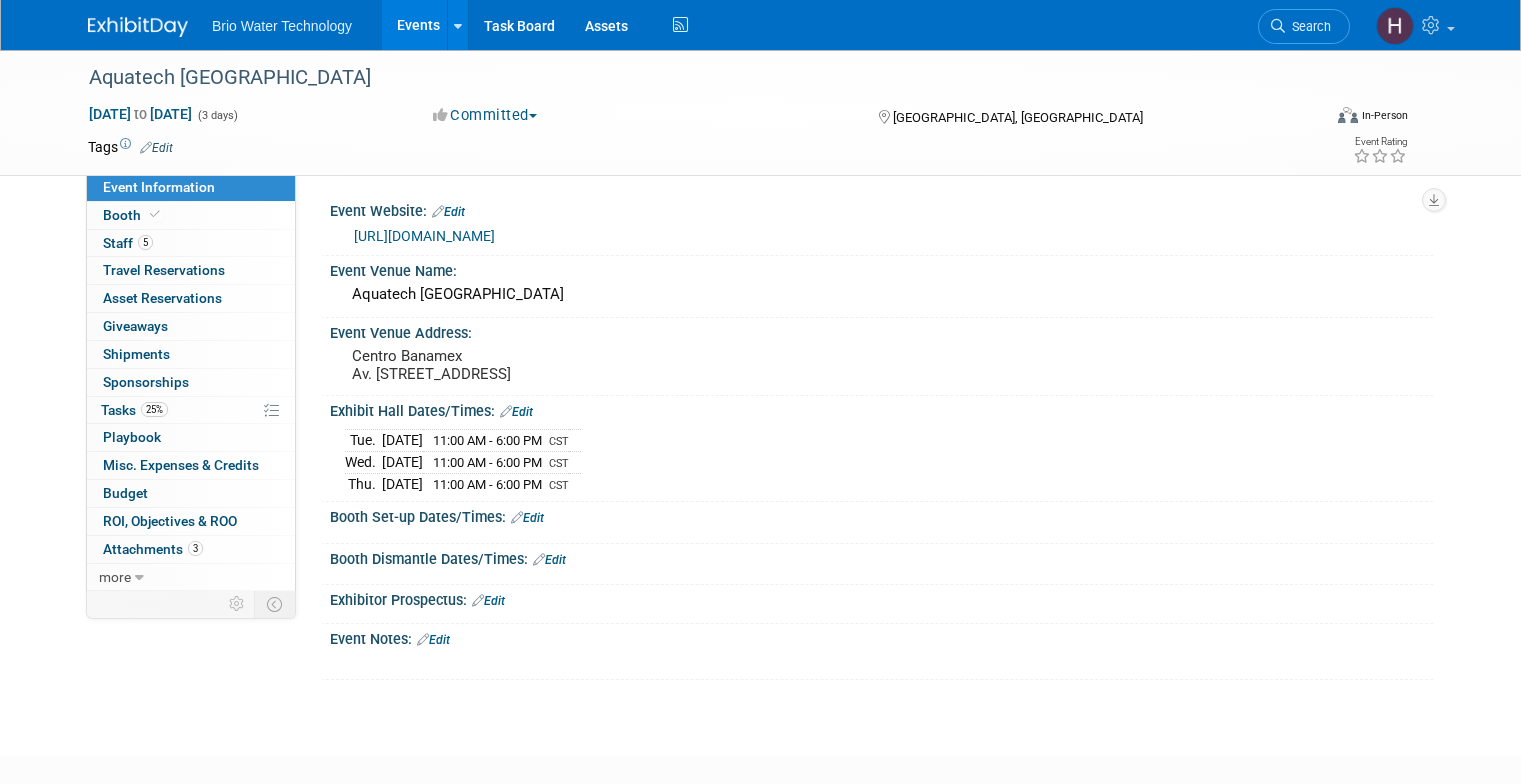 scroll, scrollTop: 0, scrollLeft: 0, axis: both 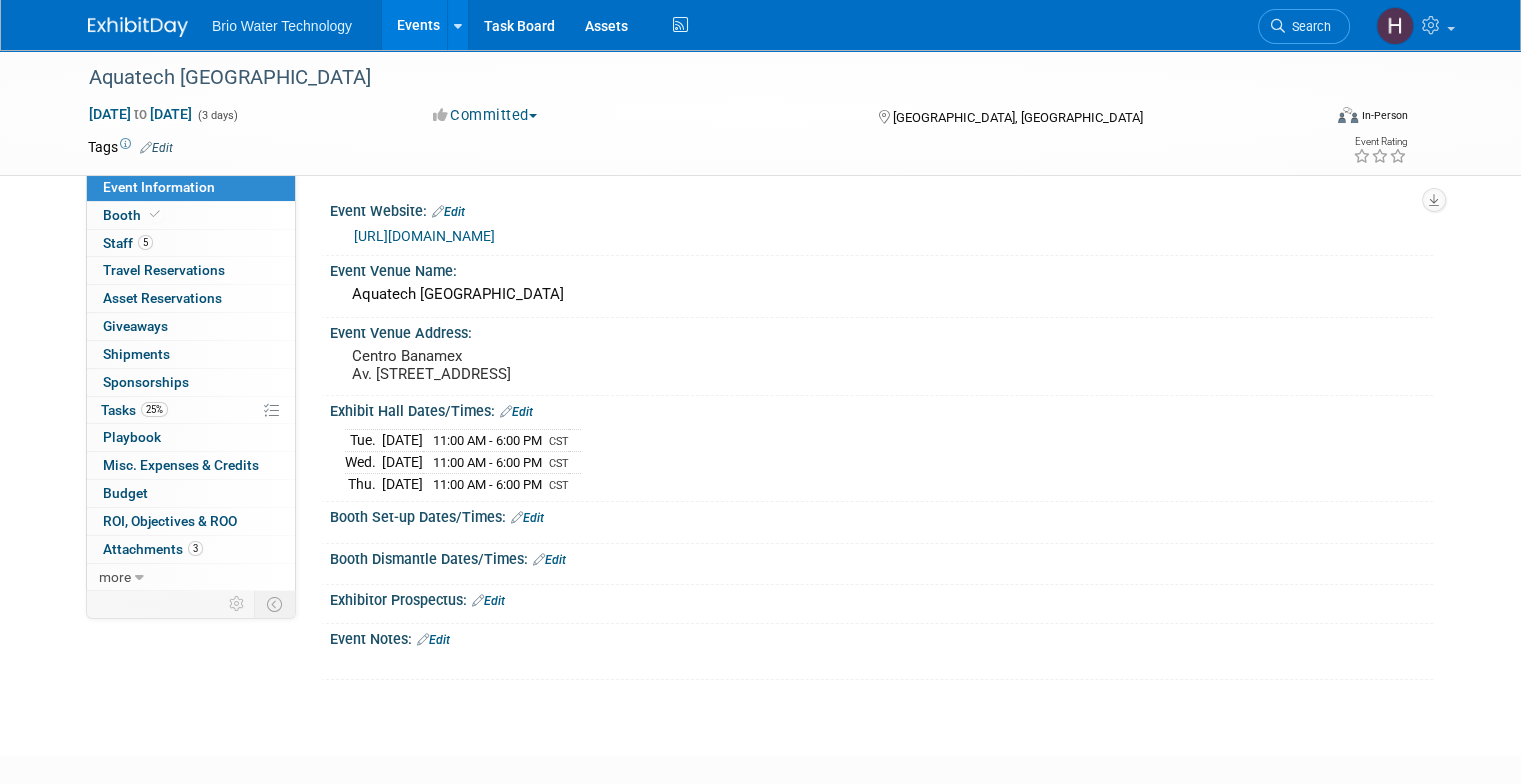 click on "Events" at bounding box center [418, 25] 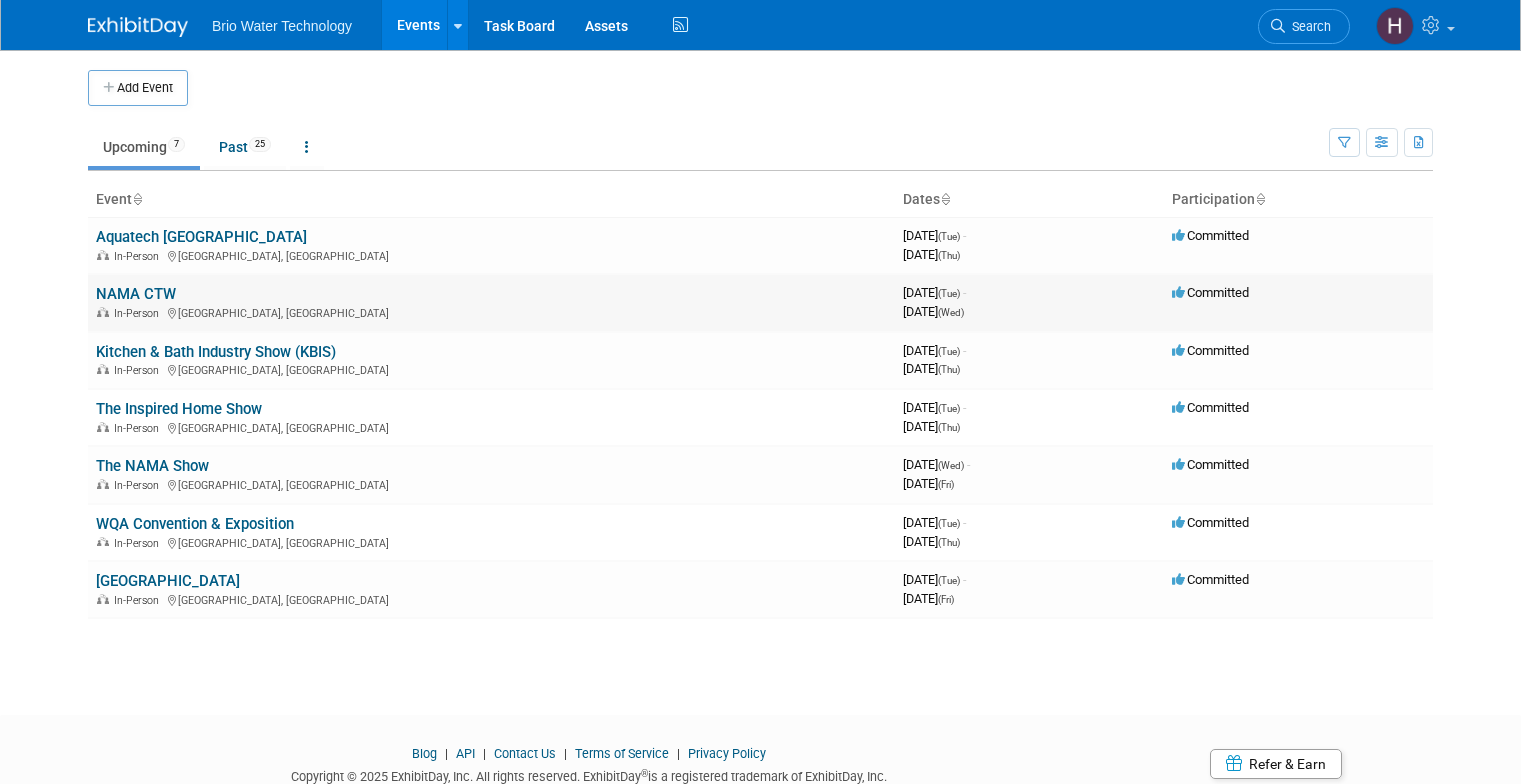 scroll, scrollTop: 0, scrollLeft: 0, axis: both 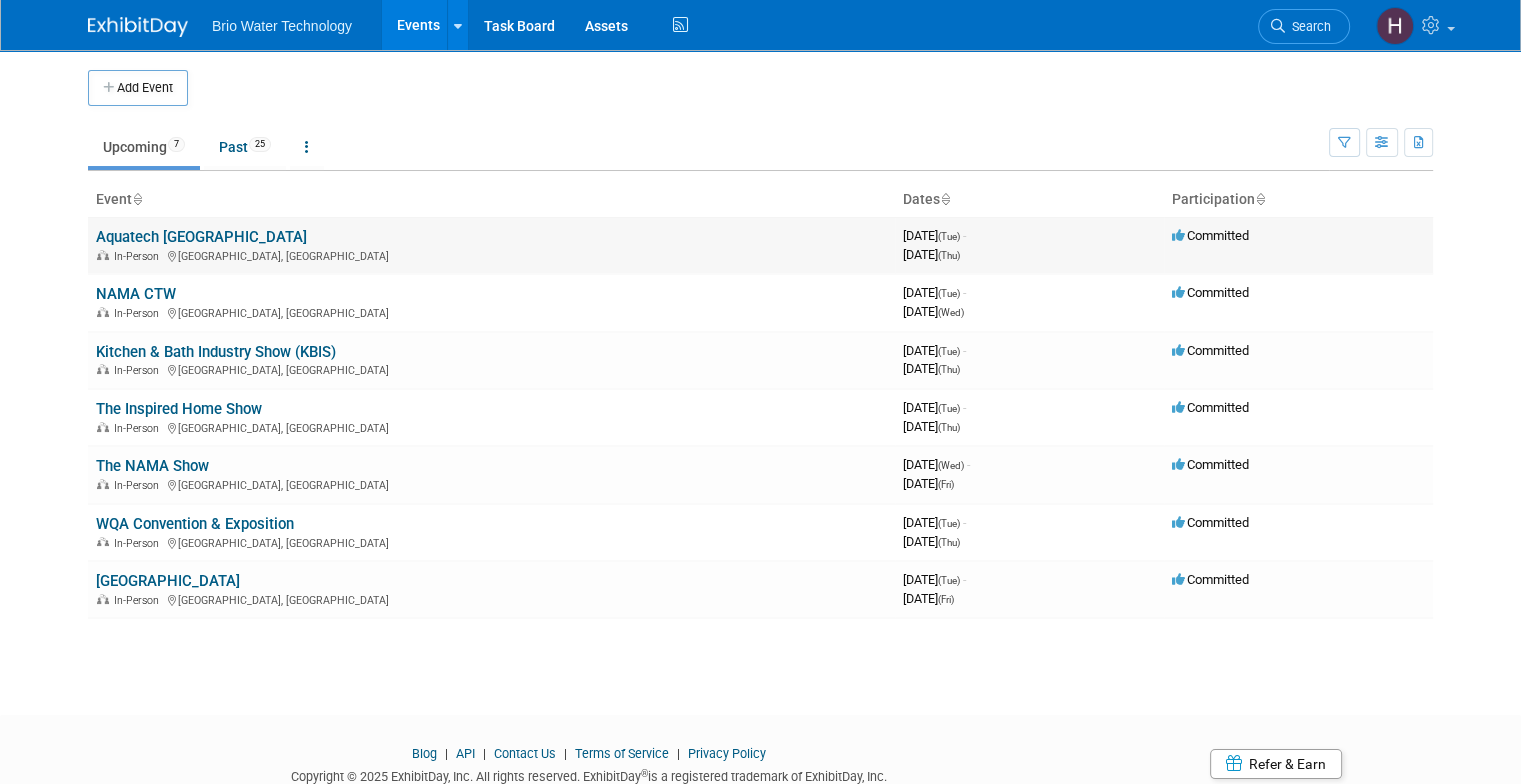 click on "Aquatech [GEOGRAPHIC_DATA]" at bounding box center [201, 237] 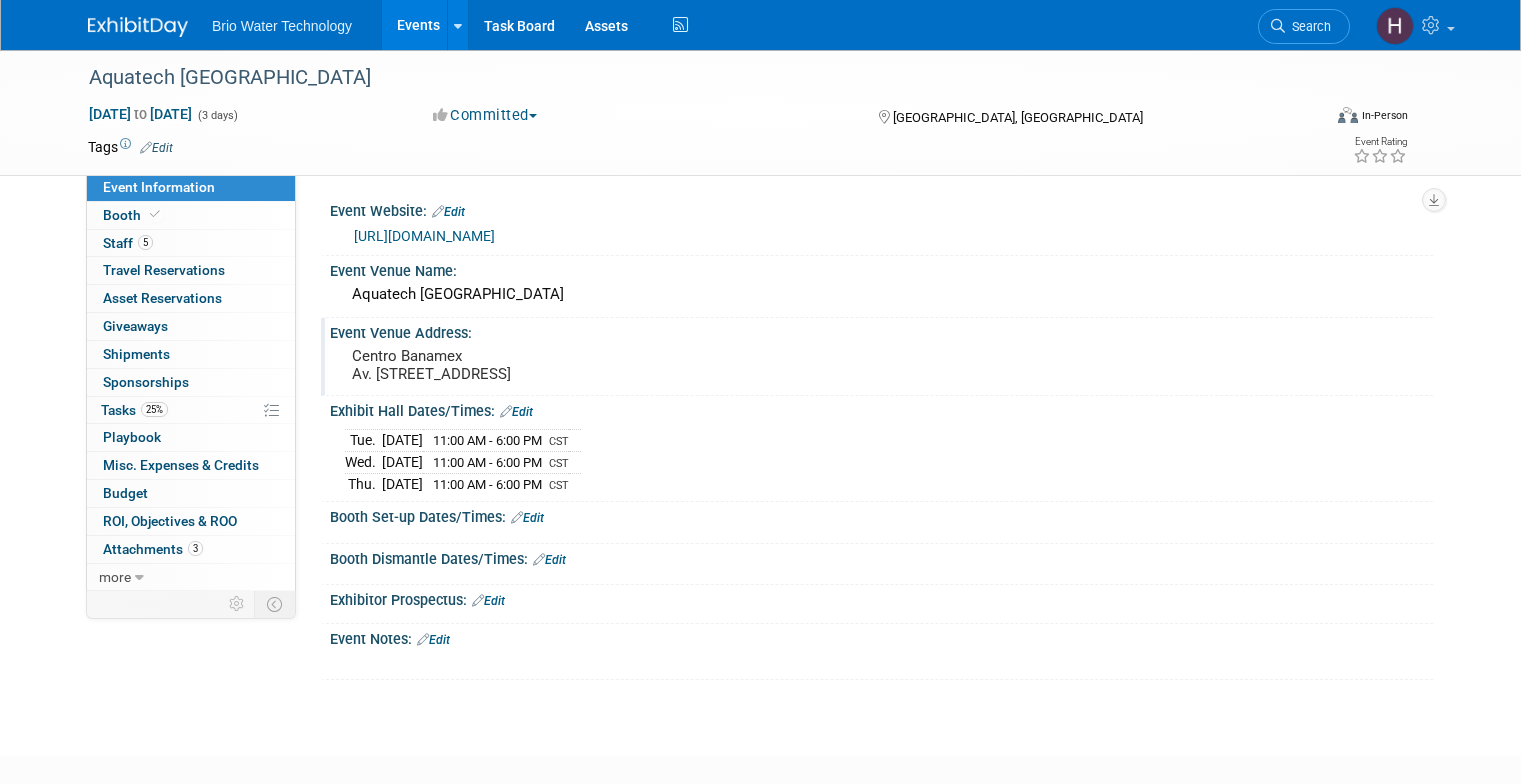 scroll, scrollTop: 0, scrollLeft: 0, axis: both 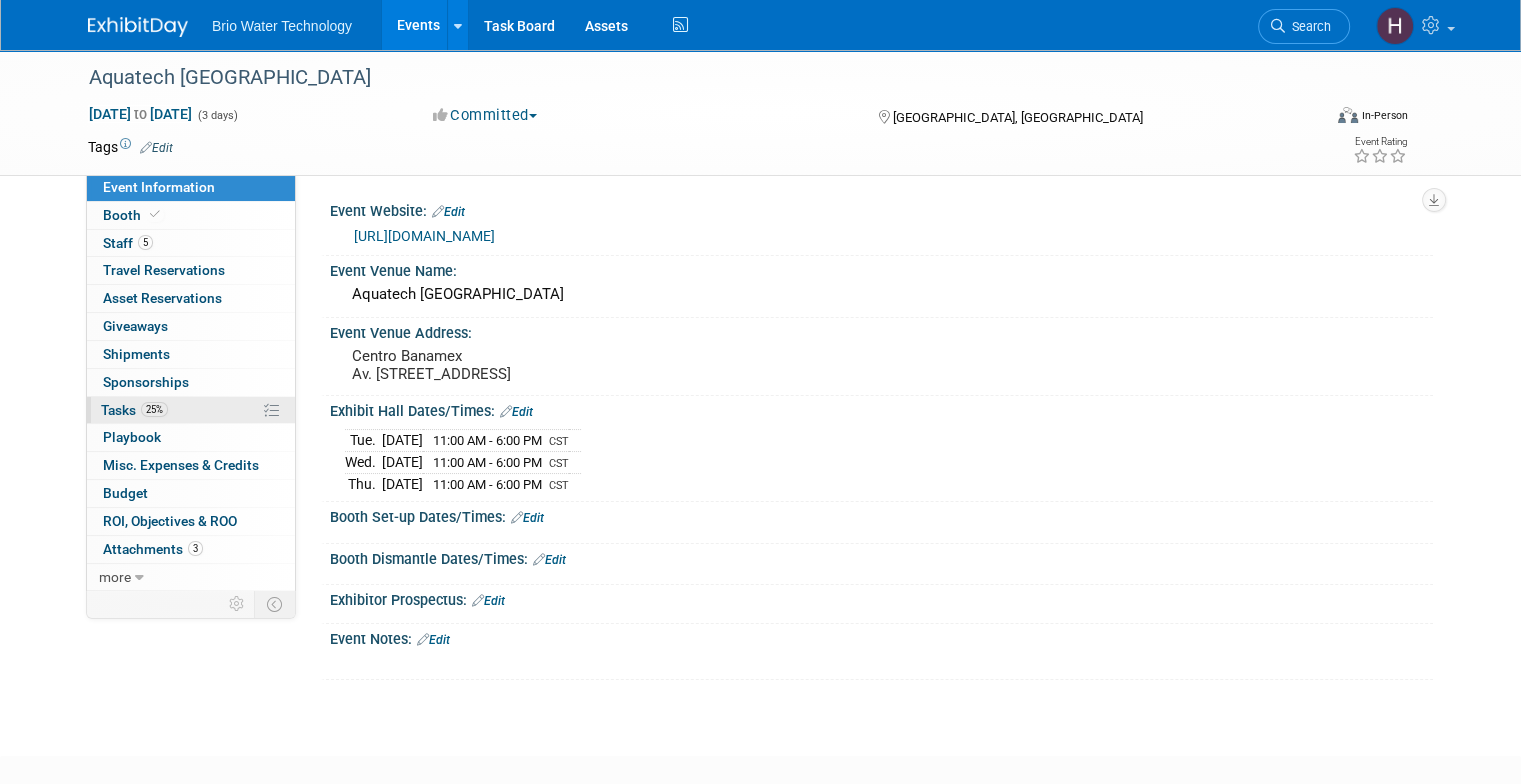 click on "Tasks 25%" at bounding box center (134, 410) 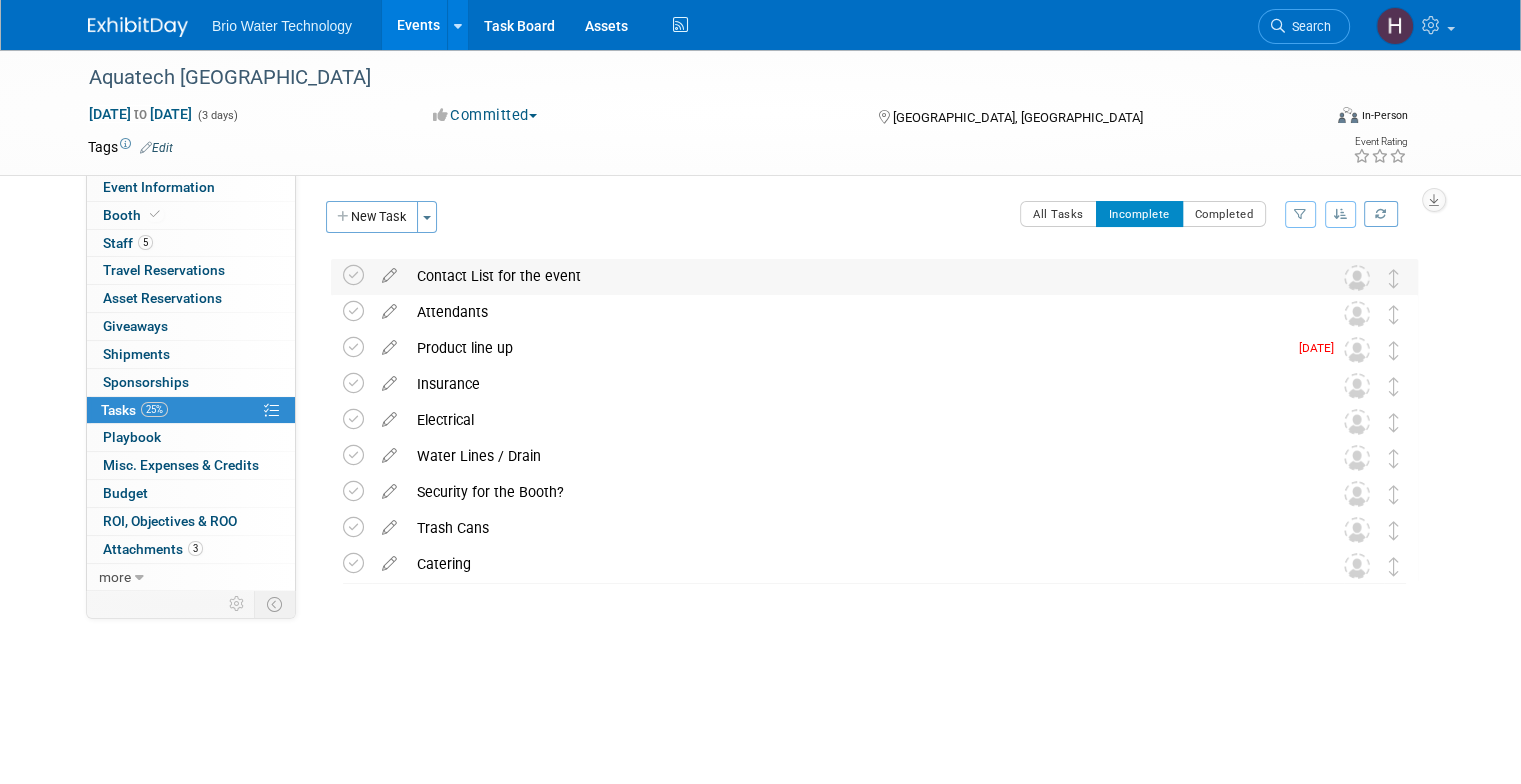 click at bounding box center [1357, 278] 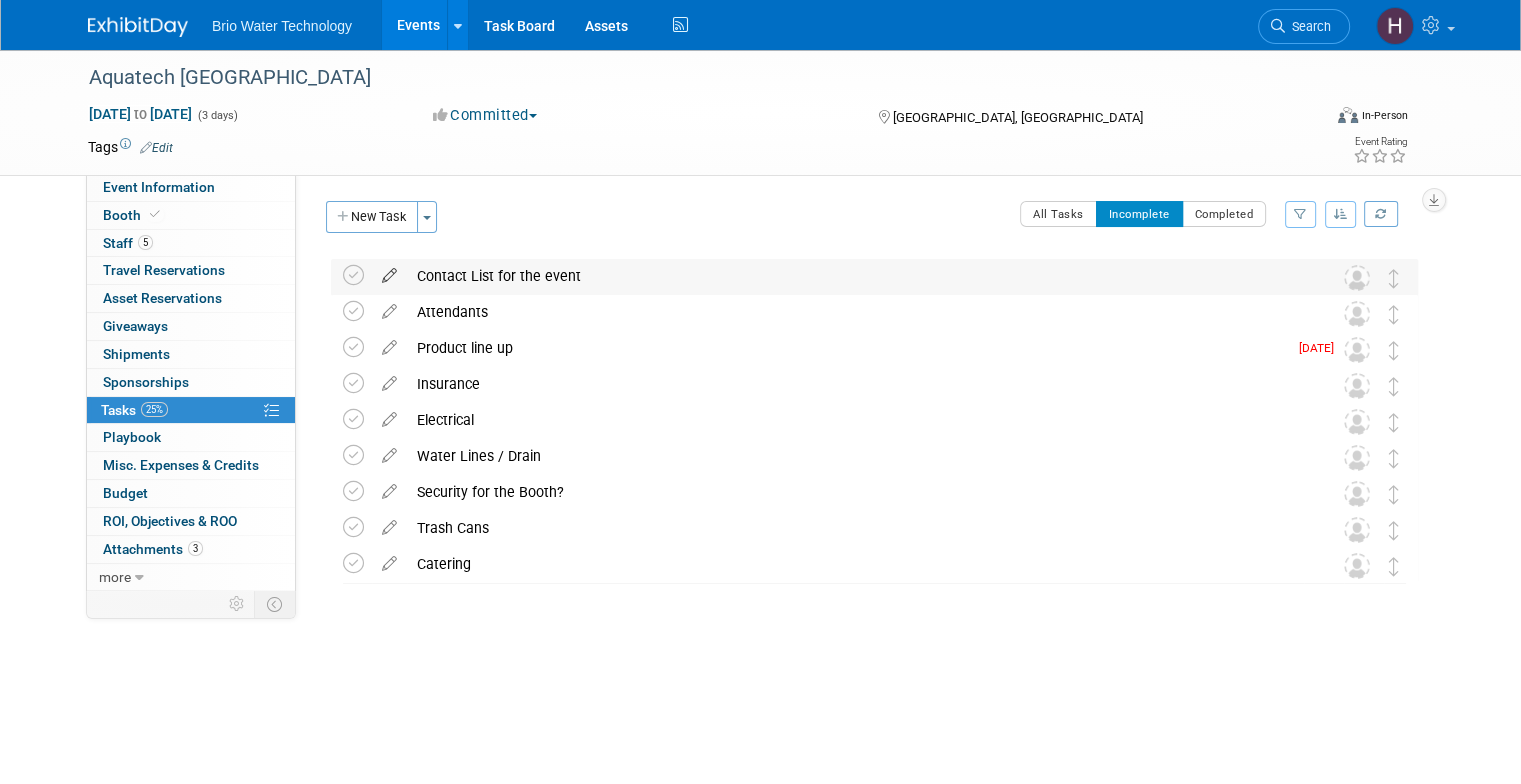 click at bounding box center [389, 271] 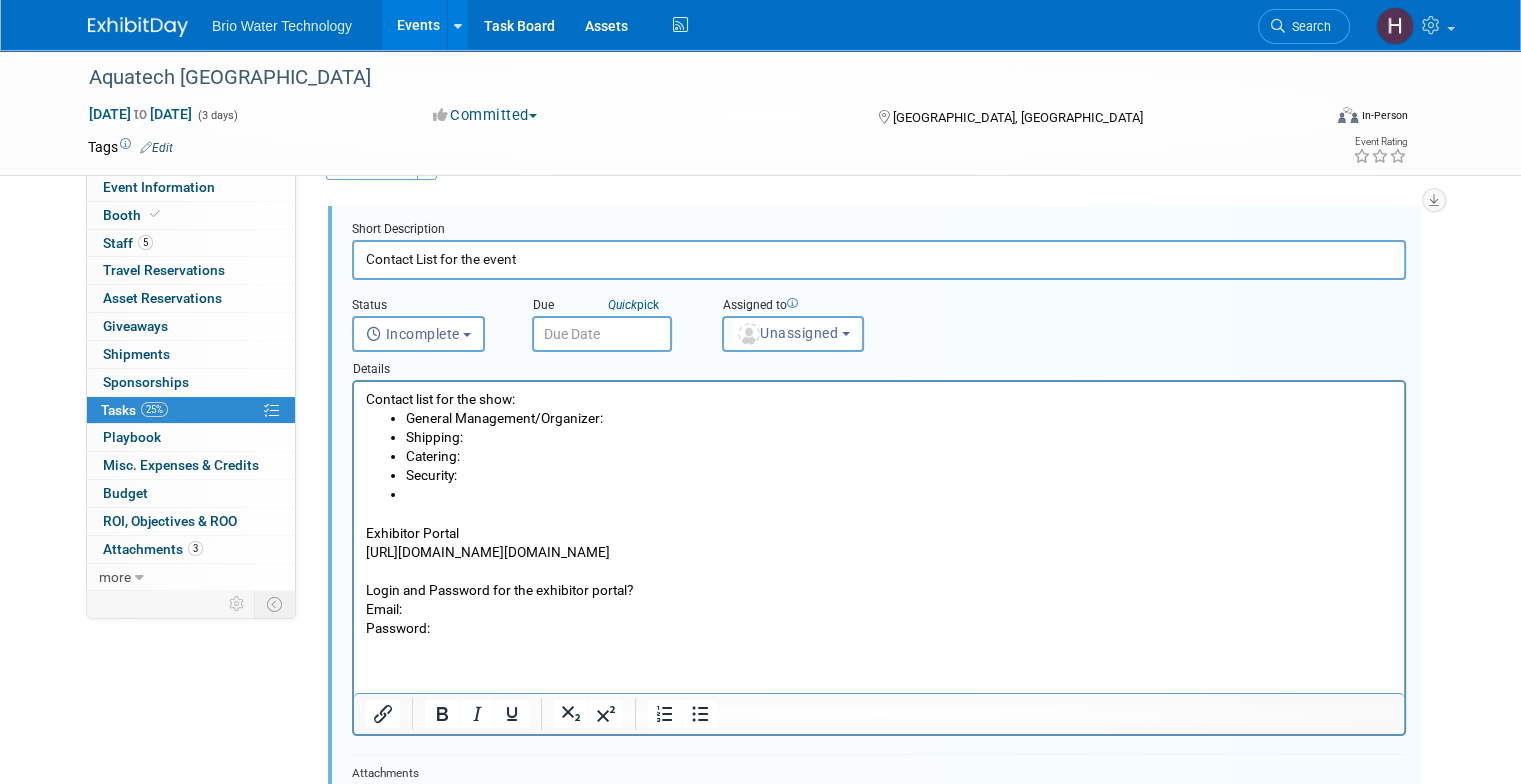 scroll, scrollTop: 100, scrollLeft: 0, axis: vertical 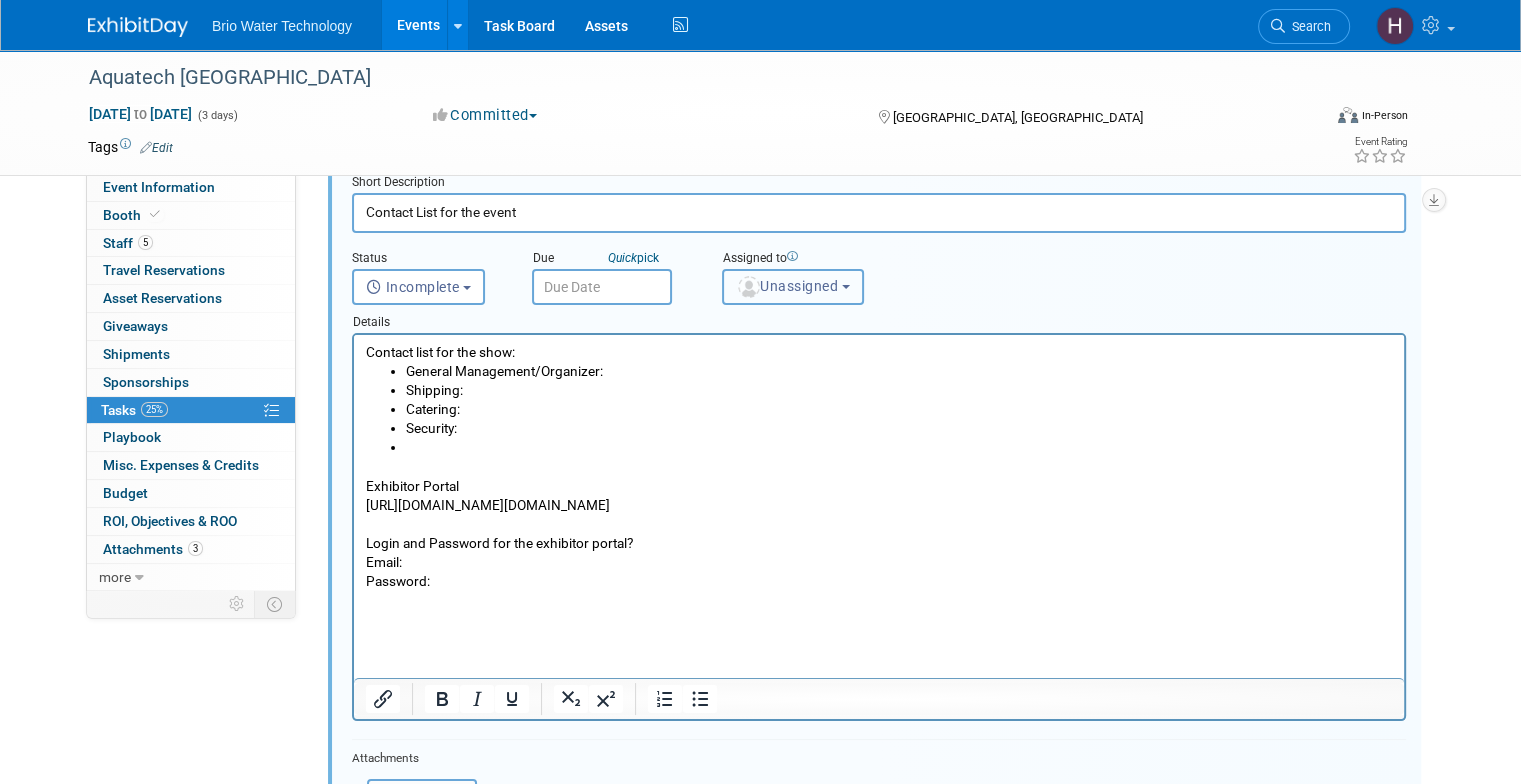 click on "Unassigned" at bounding box center [787, 286] 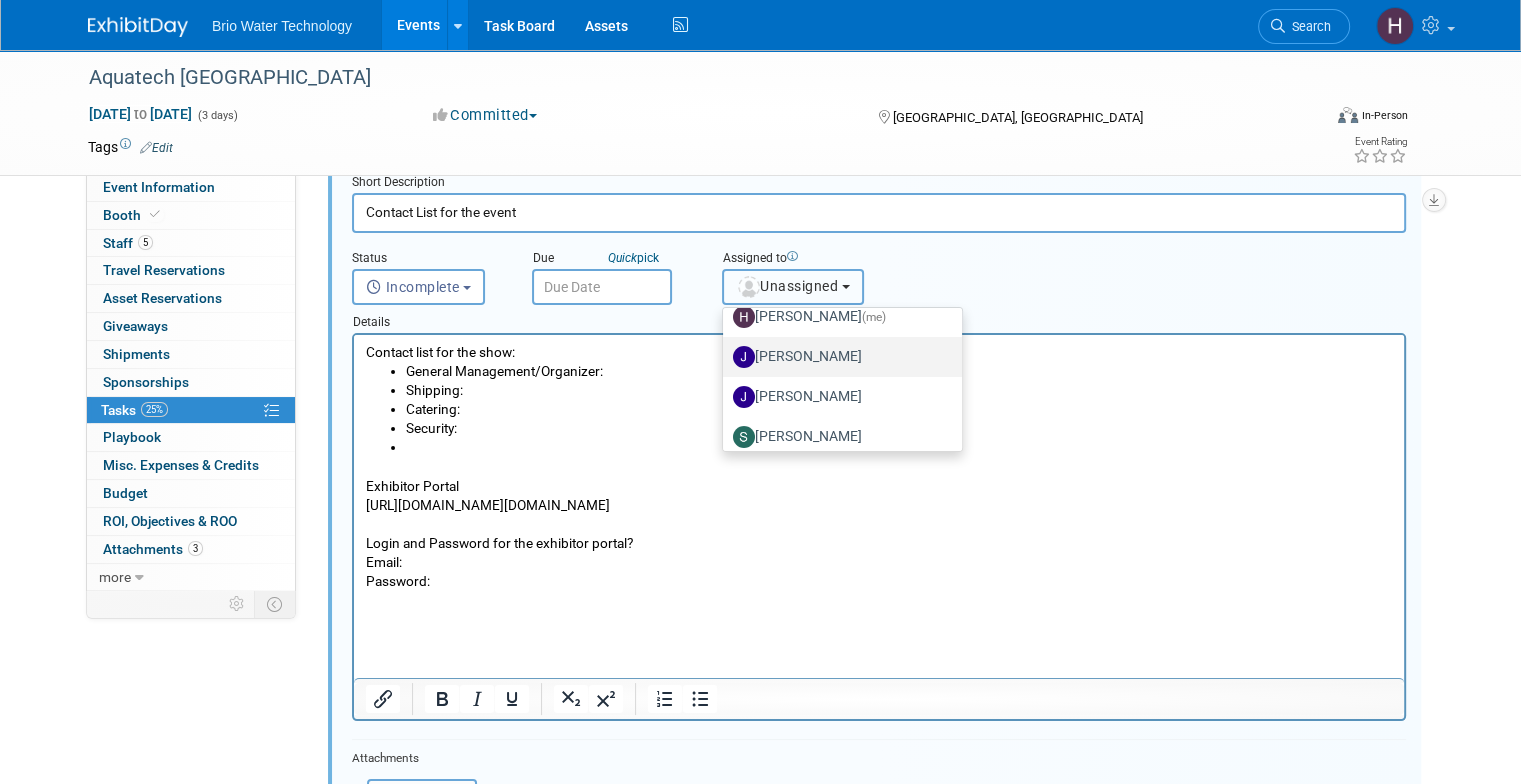 scroll, scrollTop: 270, scrollLeft: 0, axis: vertical 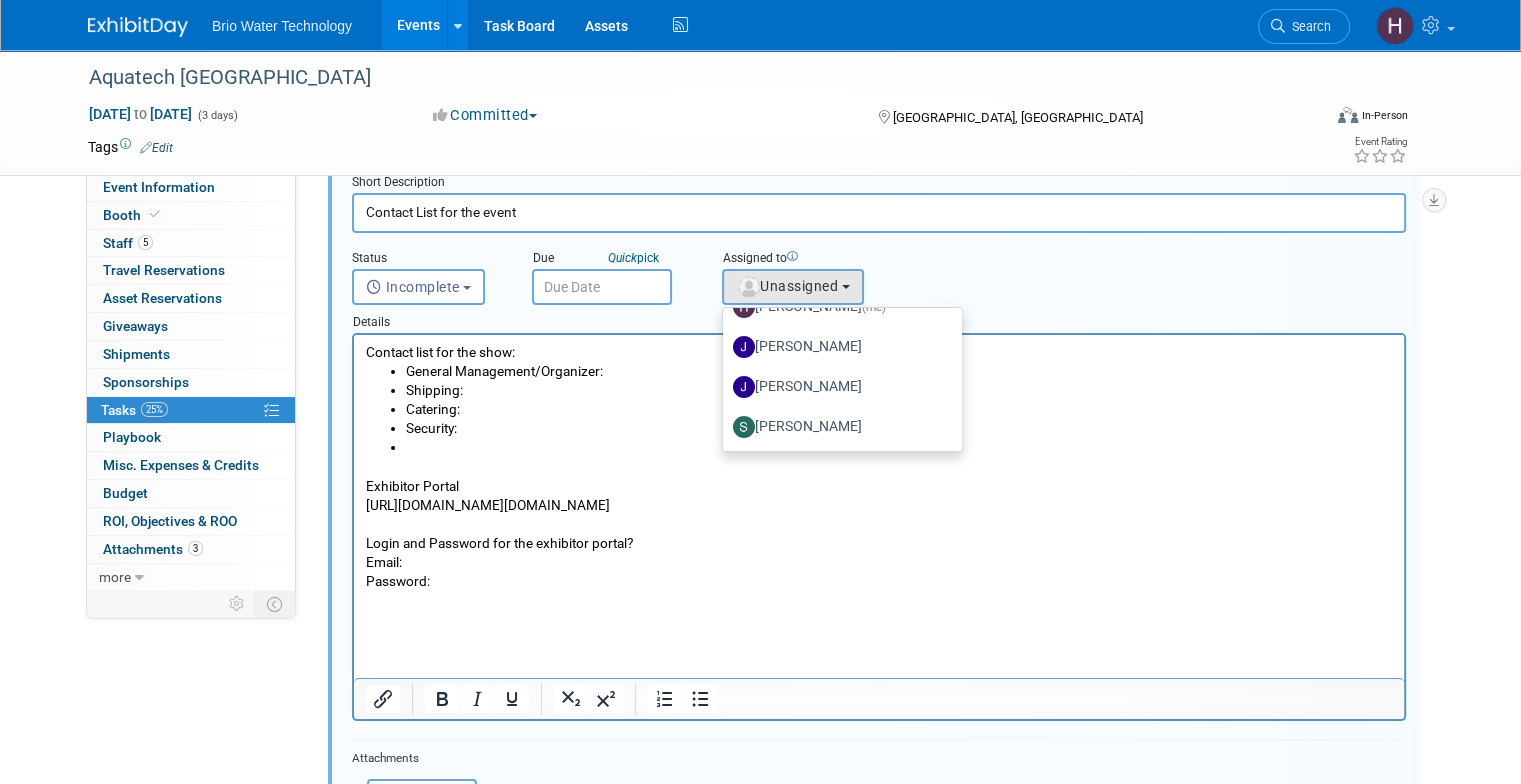 click at bounding box center (899, 447) 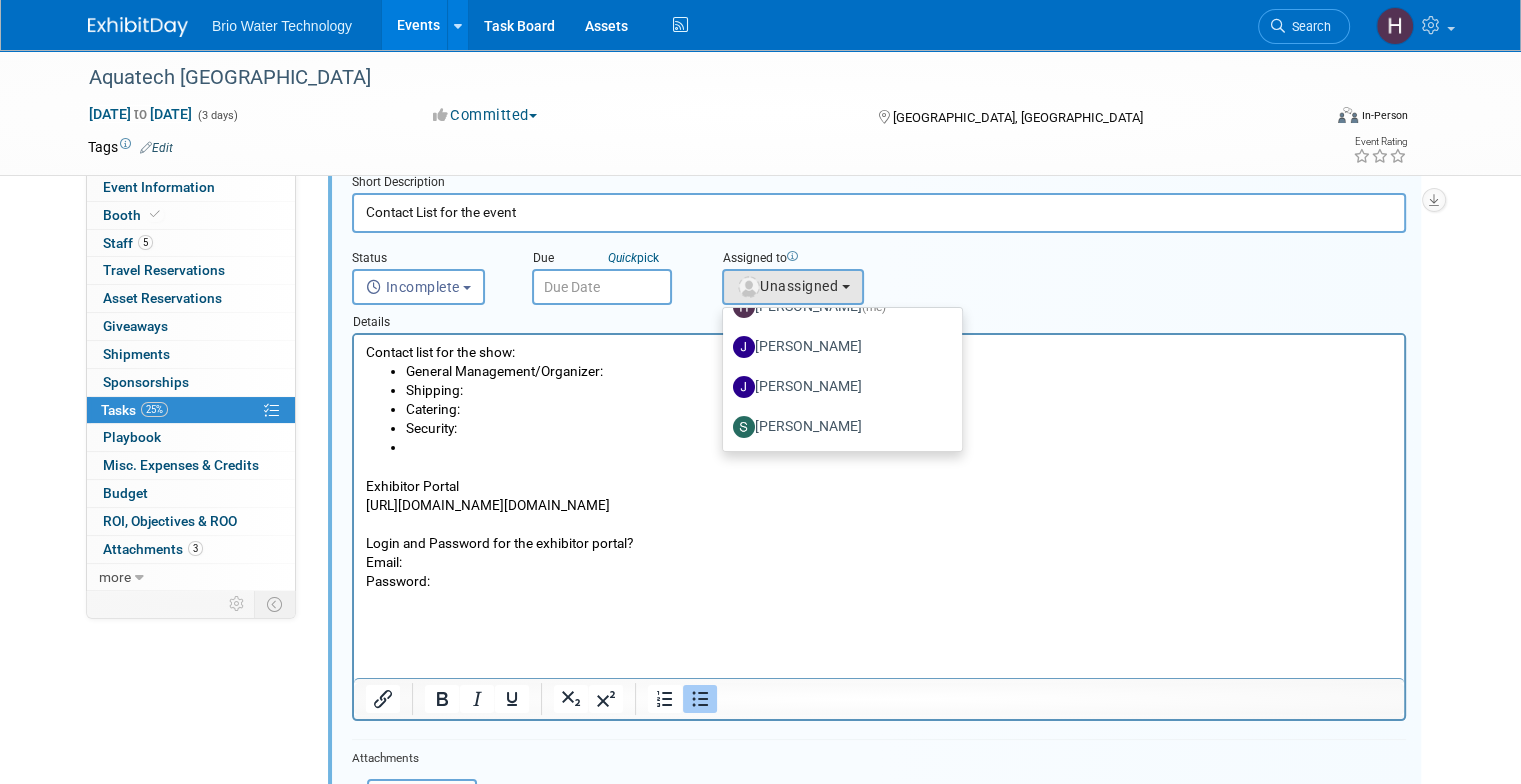click on "Exhibitor Portal [URL][DOMAIN_NAME][DOMAIN_NAME]  Login and Password for the exhibitor portal? Email: Password:" at bounding box center (879, 524) 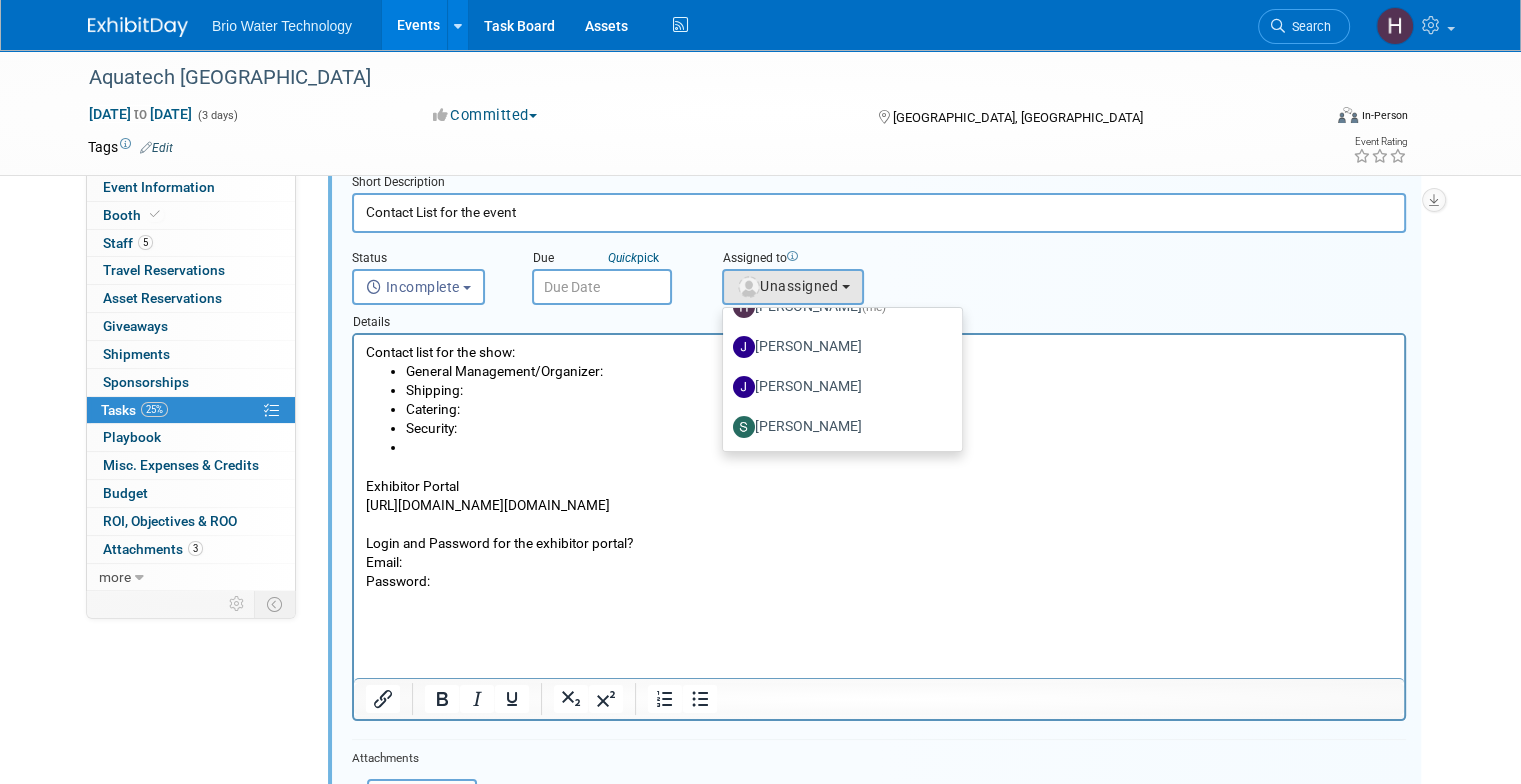 click on "Exhibitor Portal [URL][DOMAIN_NAME][DOMAIN_NAME]  Login and Password for the exhibitor portal? Email: Password:" at bounding box center [879, 524] 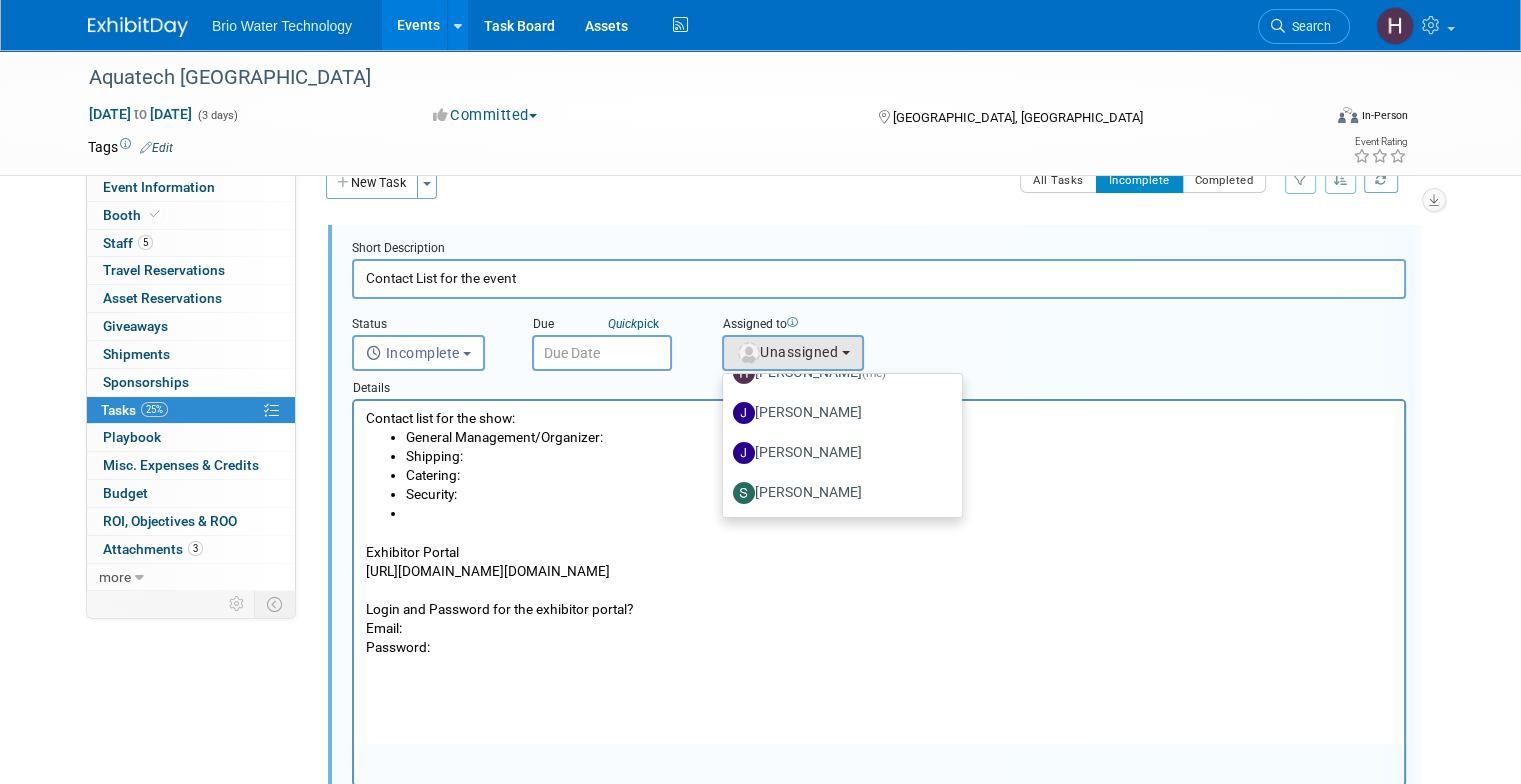 scroll, scrollTop: 0, scrollLeft: 0, axis: both 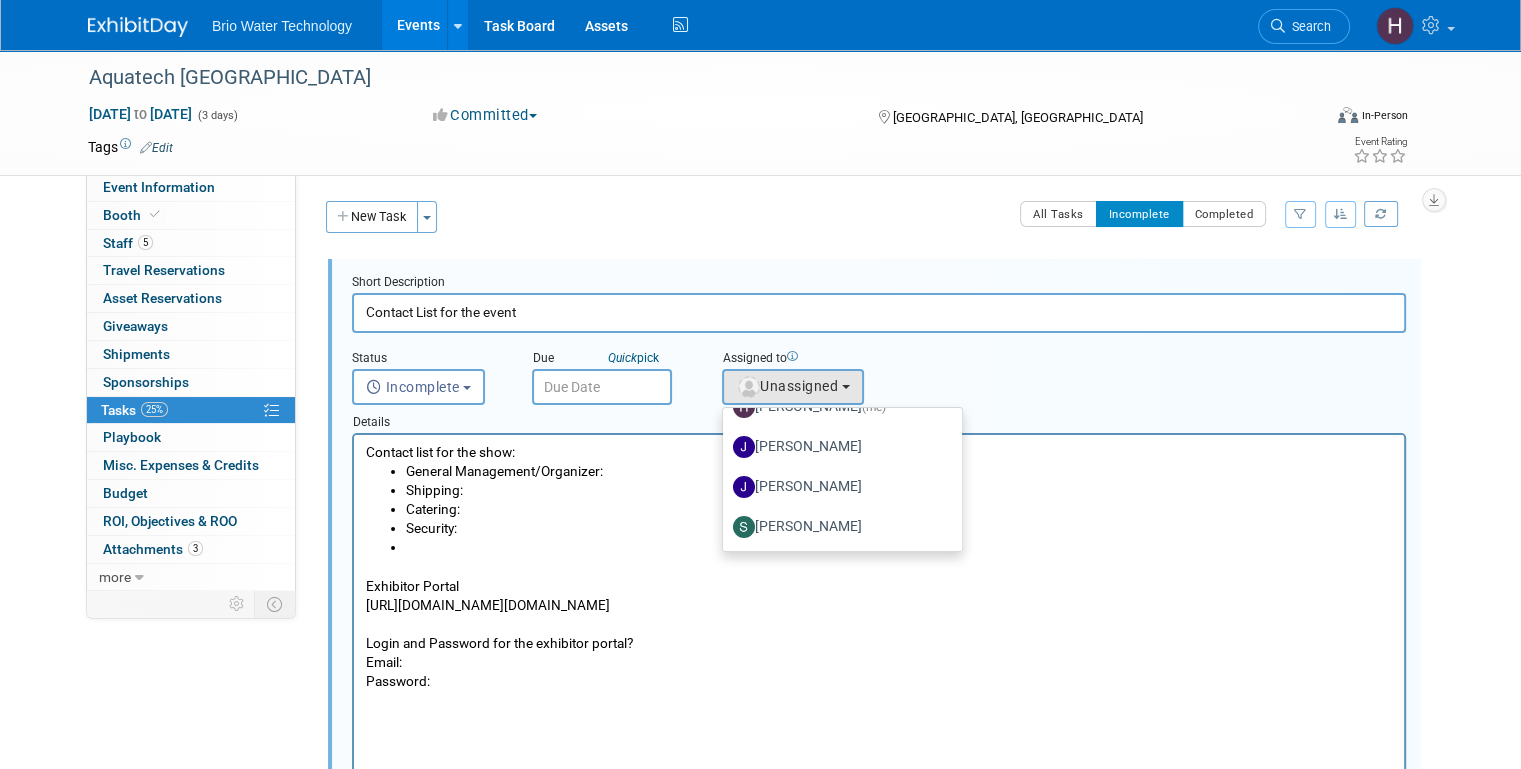 click on "All Tasks
Incomplete
Completed
Filter by Assignee
-- Select Assignee --
All unassigned tasks
Assigned to me
[PERSON_NAME]
[PERSON_NAME]
[PERSON_NAME]
[PERSON_NAME]
[PERSON_NAME]
[PERSON_NAME]
[PERSON_NAME]
Clear Filter
Sort View:
Default
By Due Date
By Section, By Due Date" at bounding box center [933, 222] 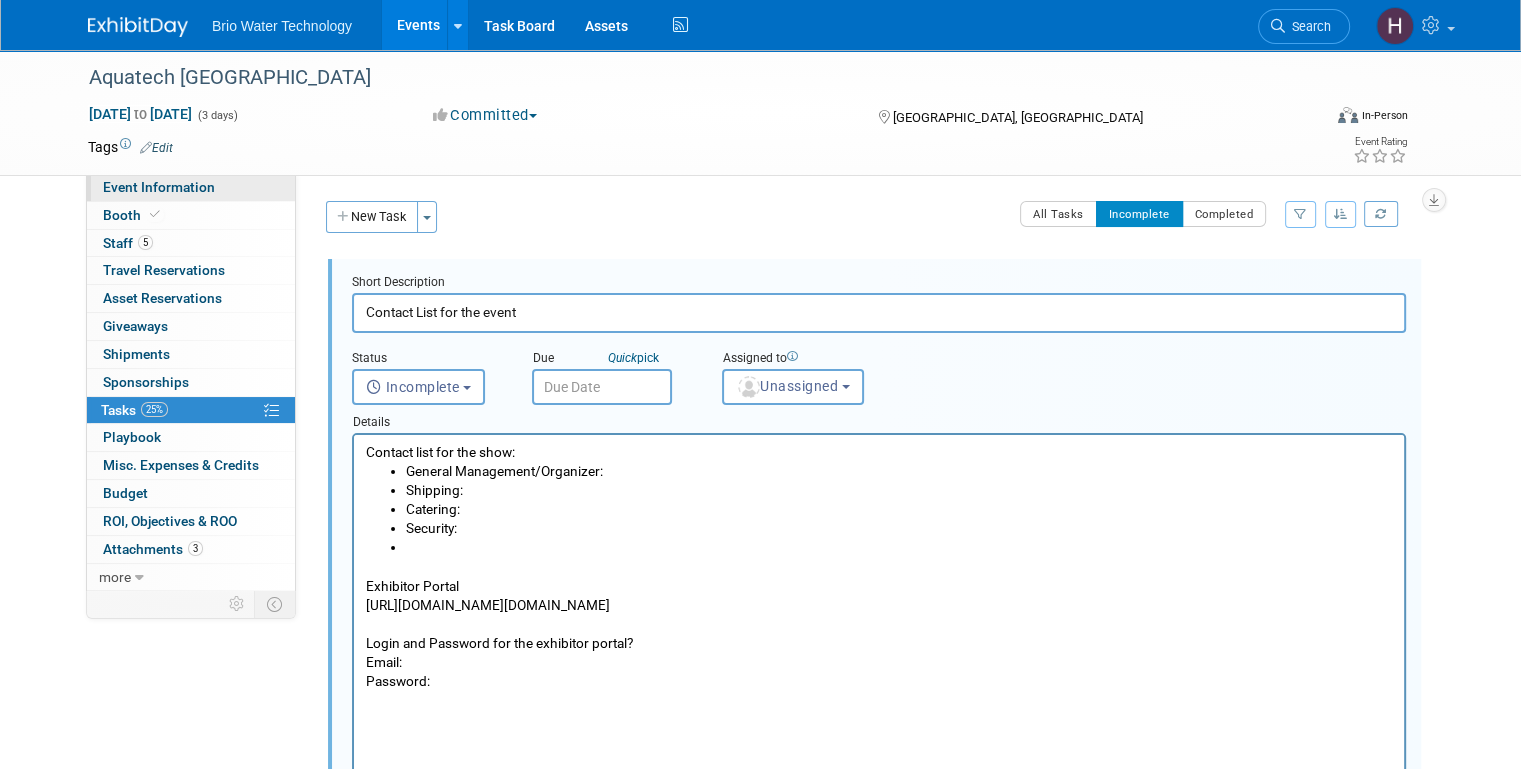 click on "Event Information" at bounding box center [159, 187] 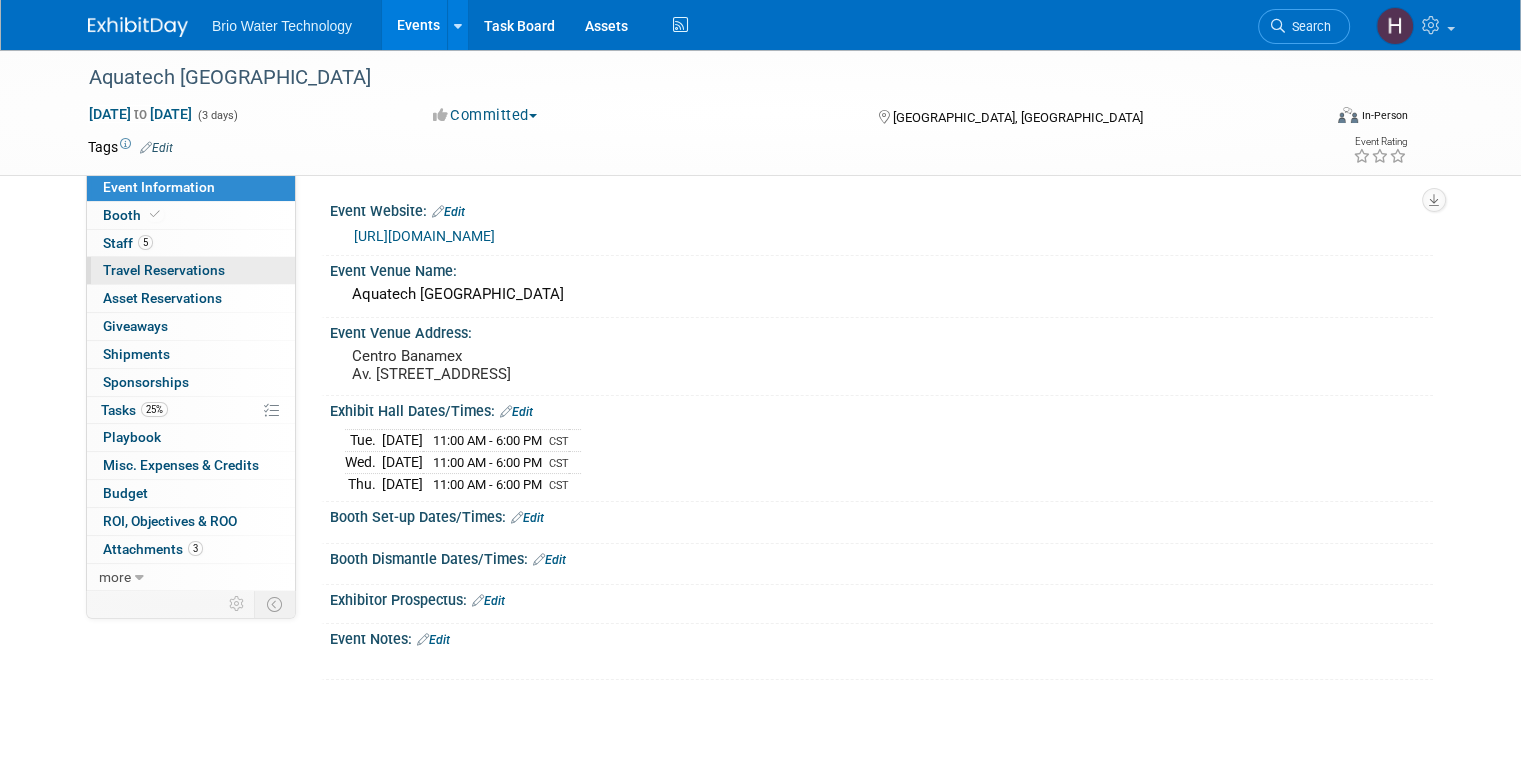 click on "Travel Reservations 0" at bounding box center (164, 270) 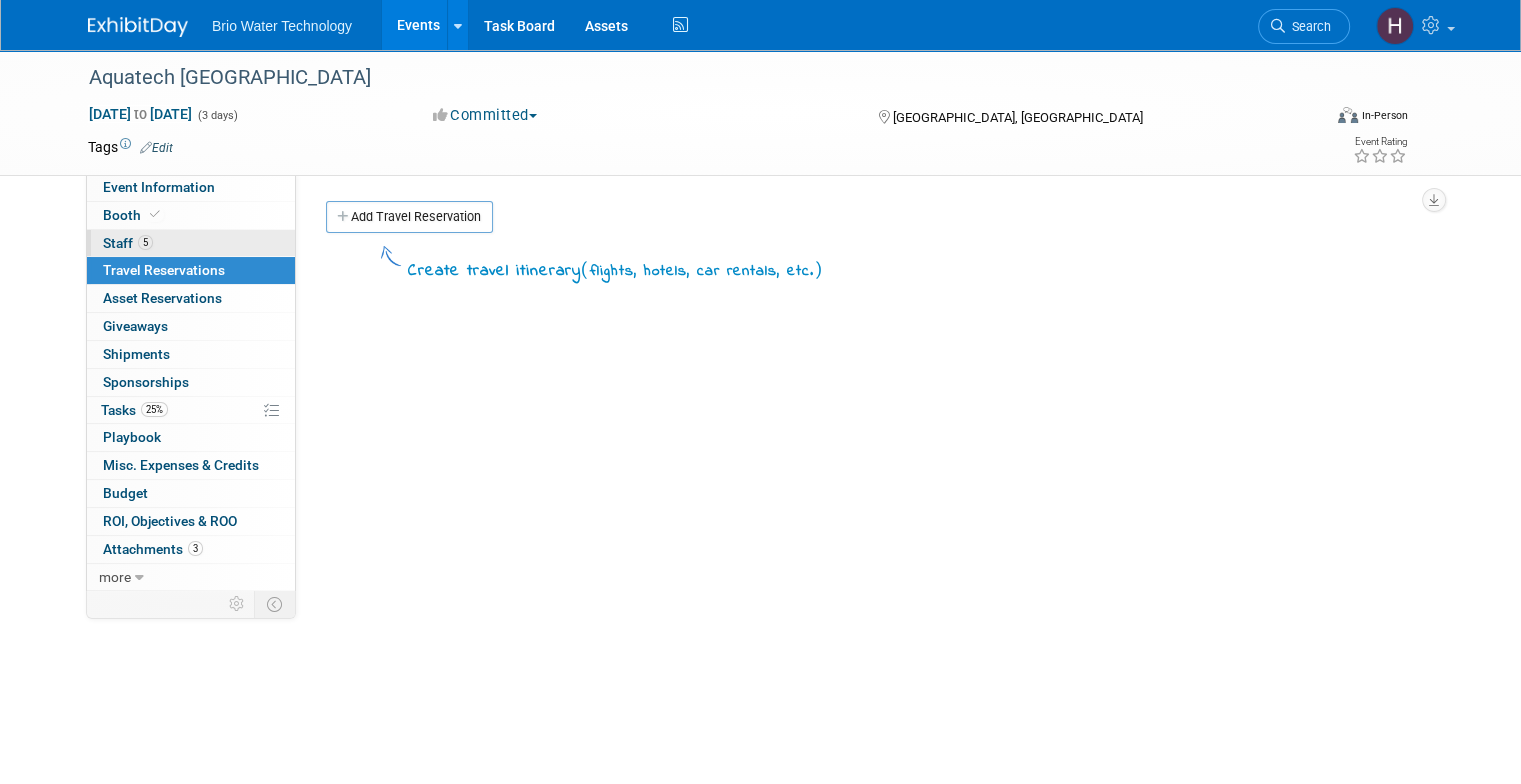 click on "5
Staff 5" at bounding box center [191, 243] 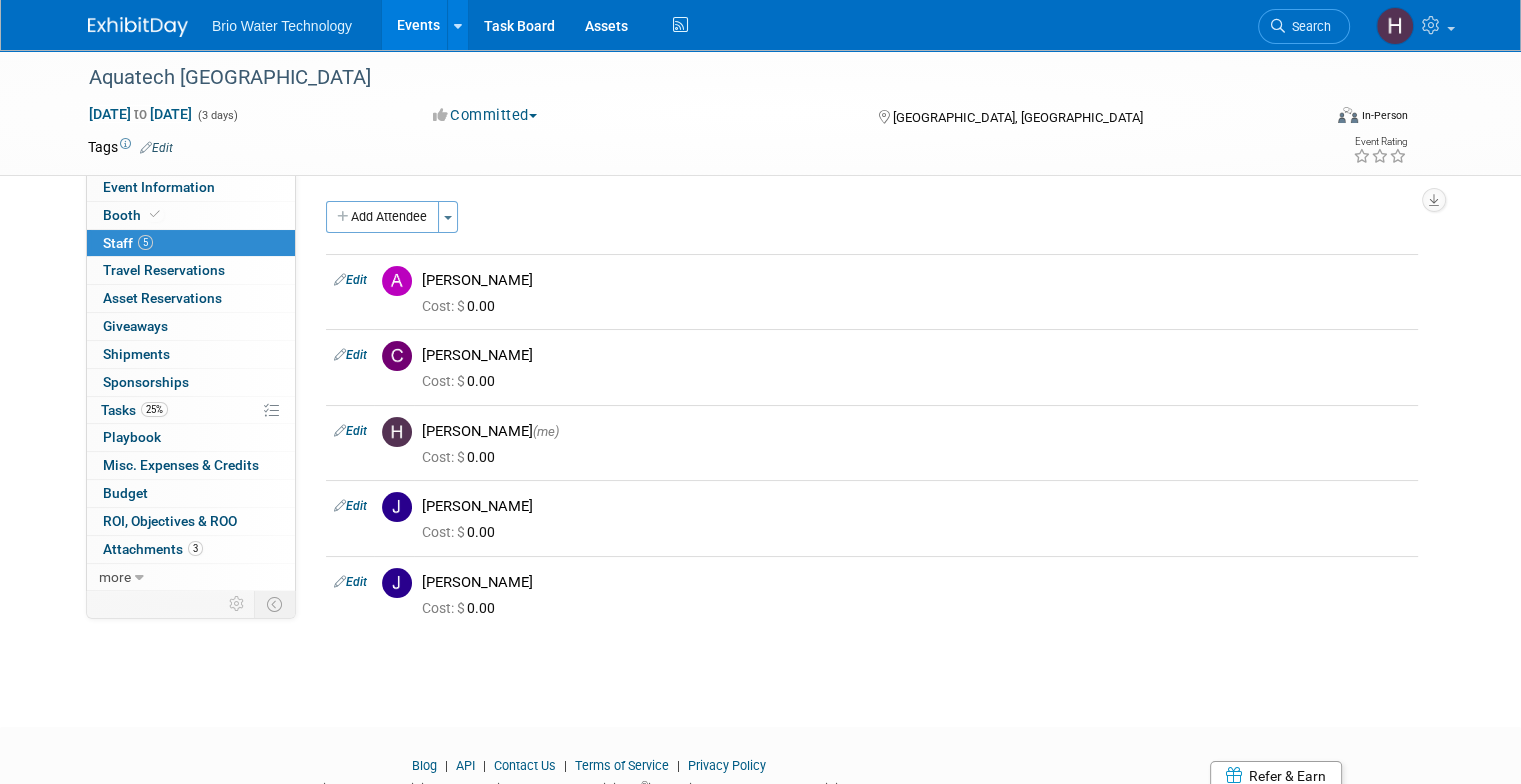 click on "Edit" at bounding box center (350, 280) 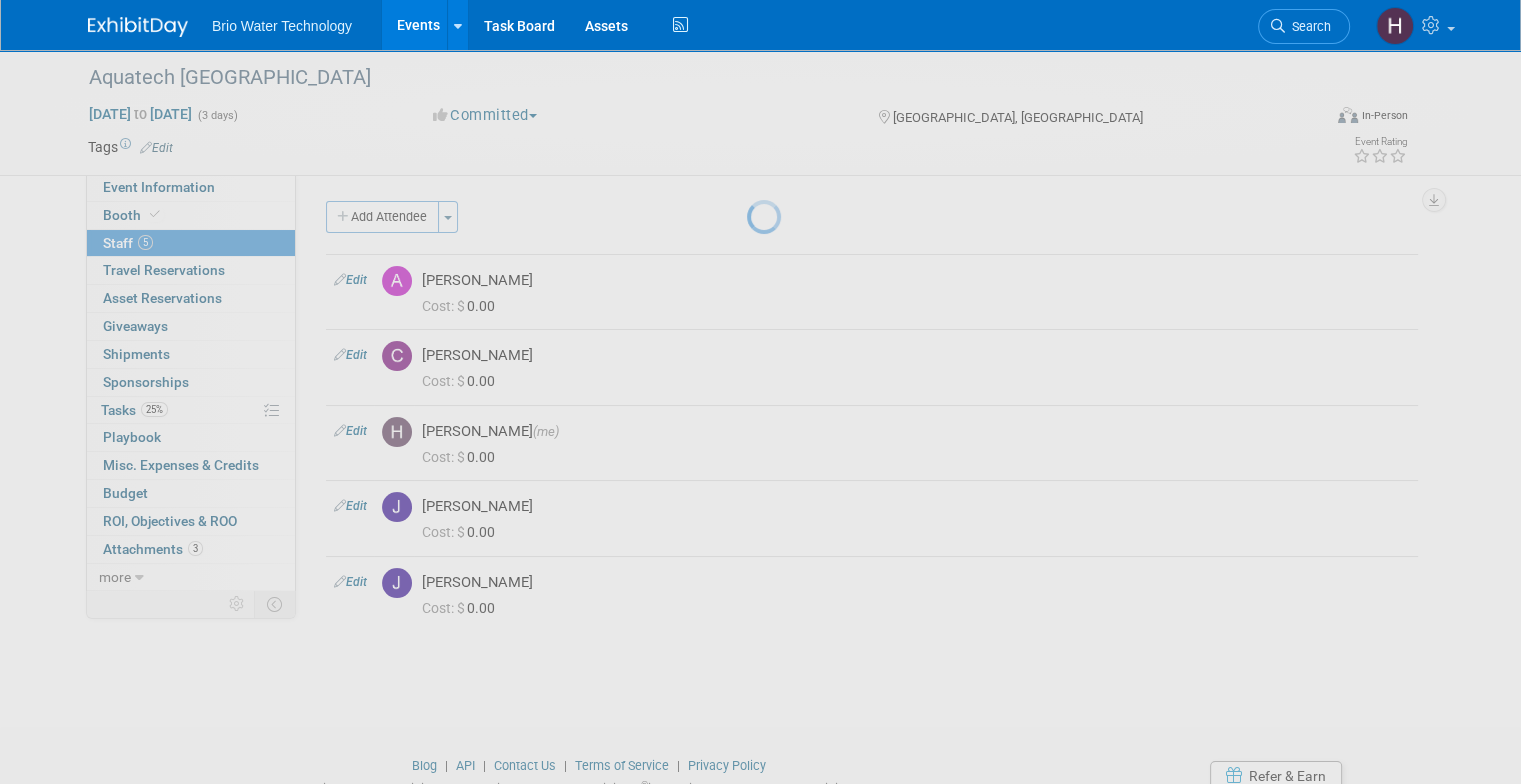 scroll, scrollTop: 0, scrollLeft: 0, axis: both 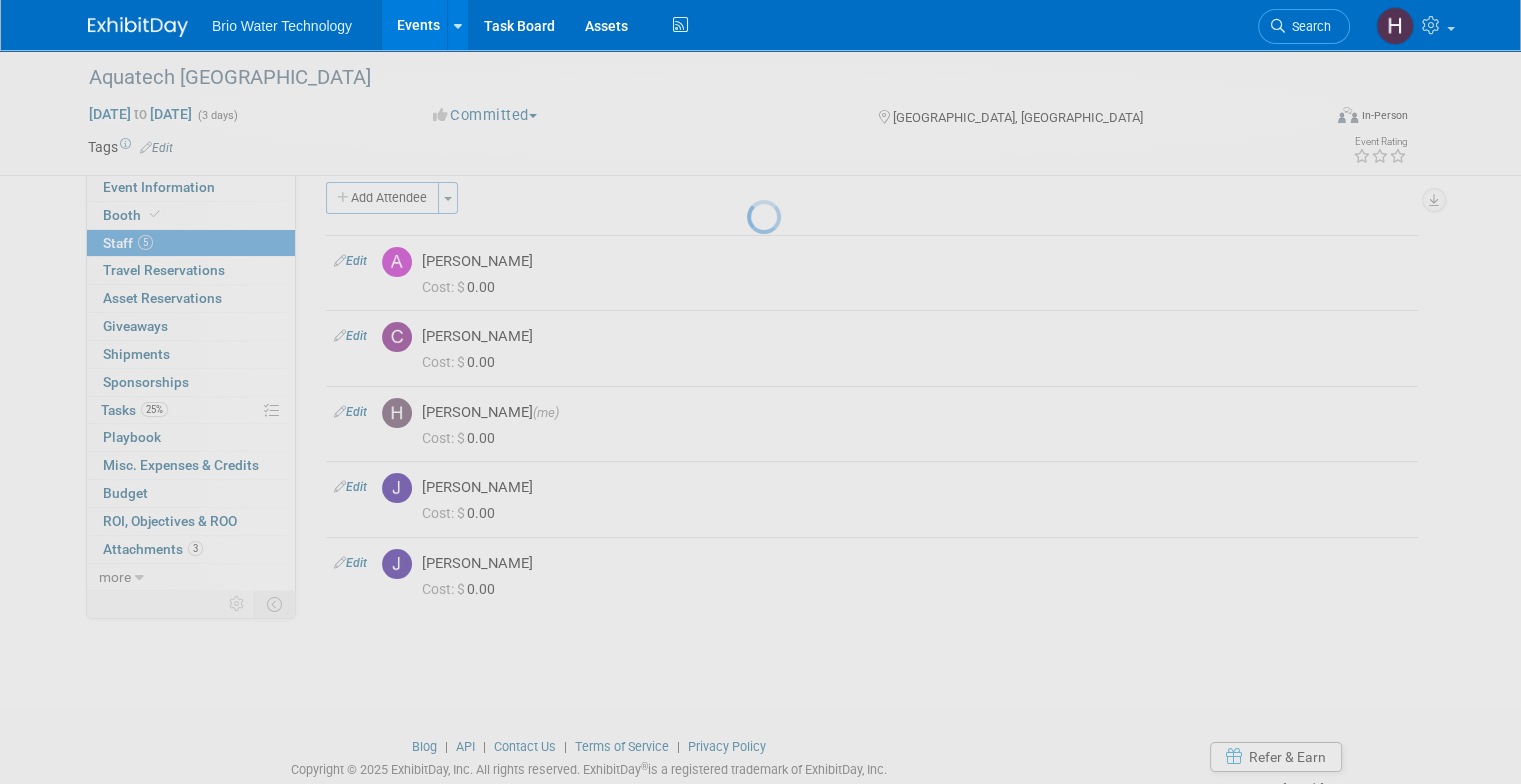 select on "50f6da50-78ae-4b10-b432-77dd1763d0c2" 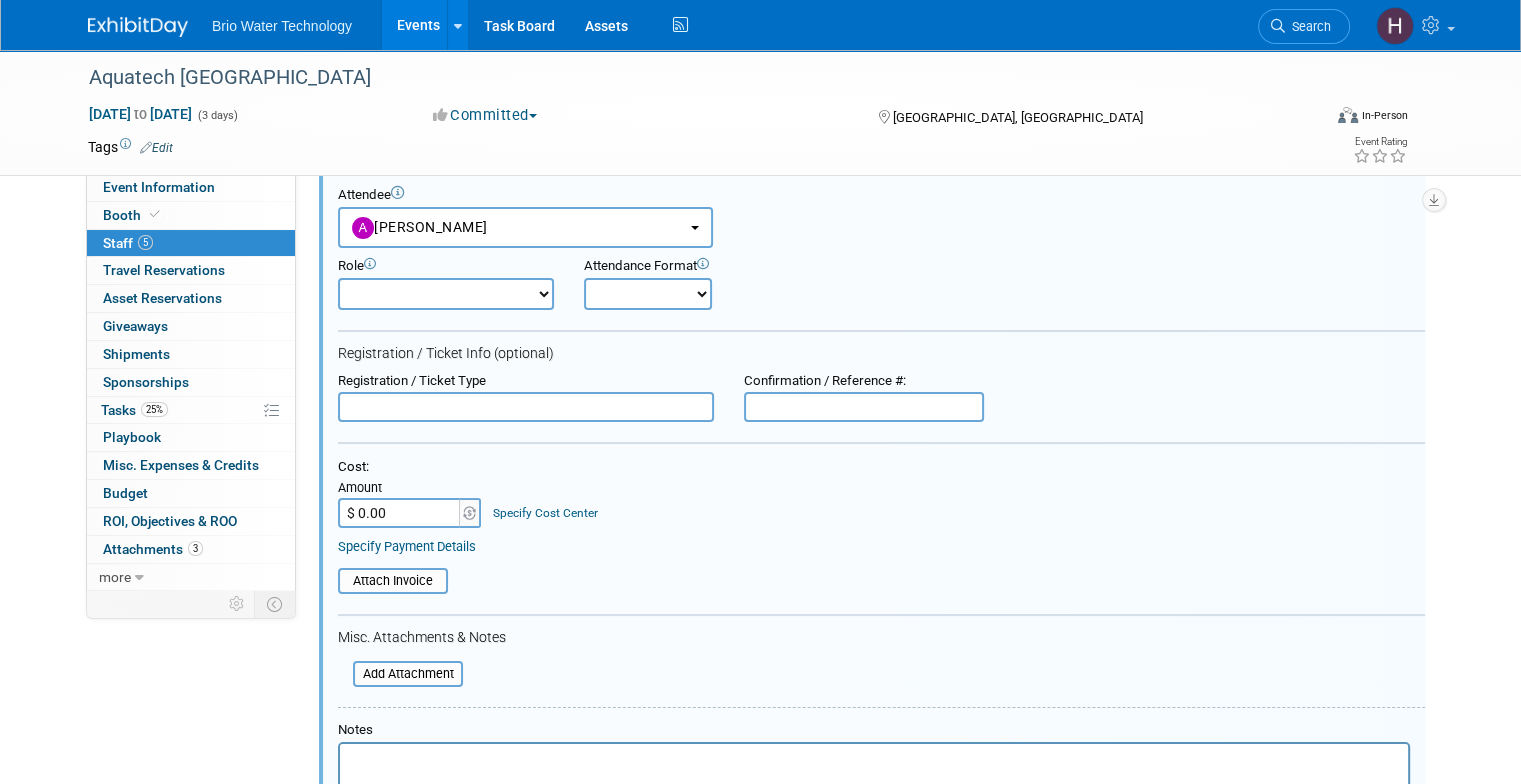 scroll, scrollTop: 0, scrollLeft: 0, axis: both 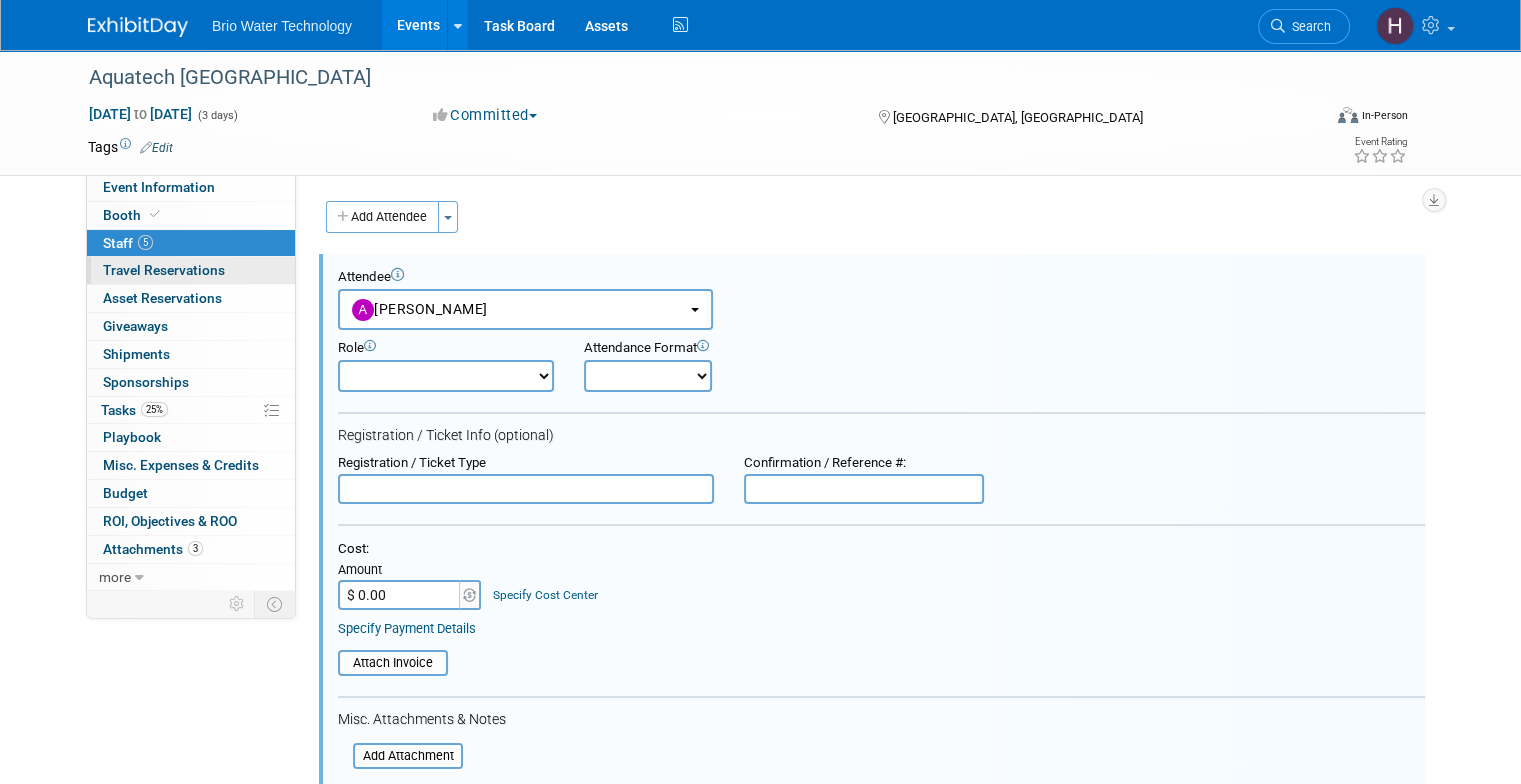 click on "Travel Reservations 0" at bounding box center [164, 270] 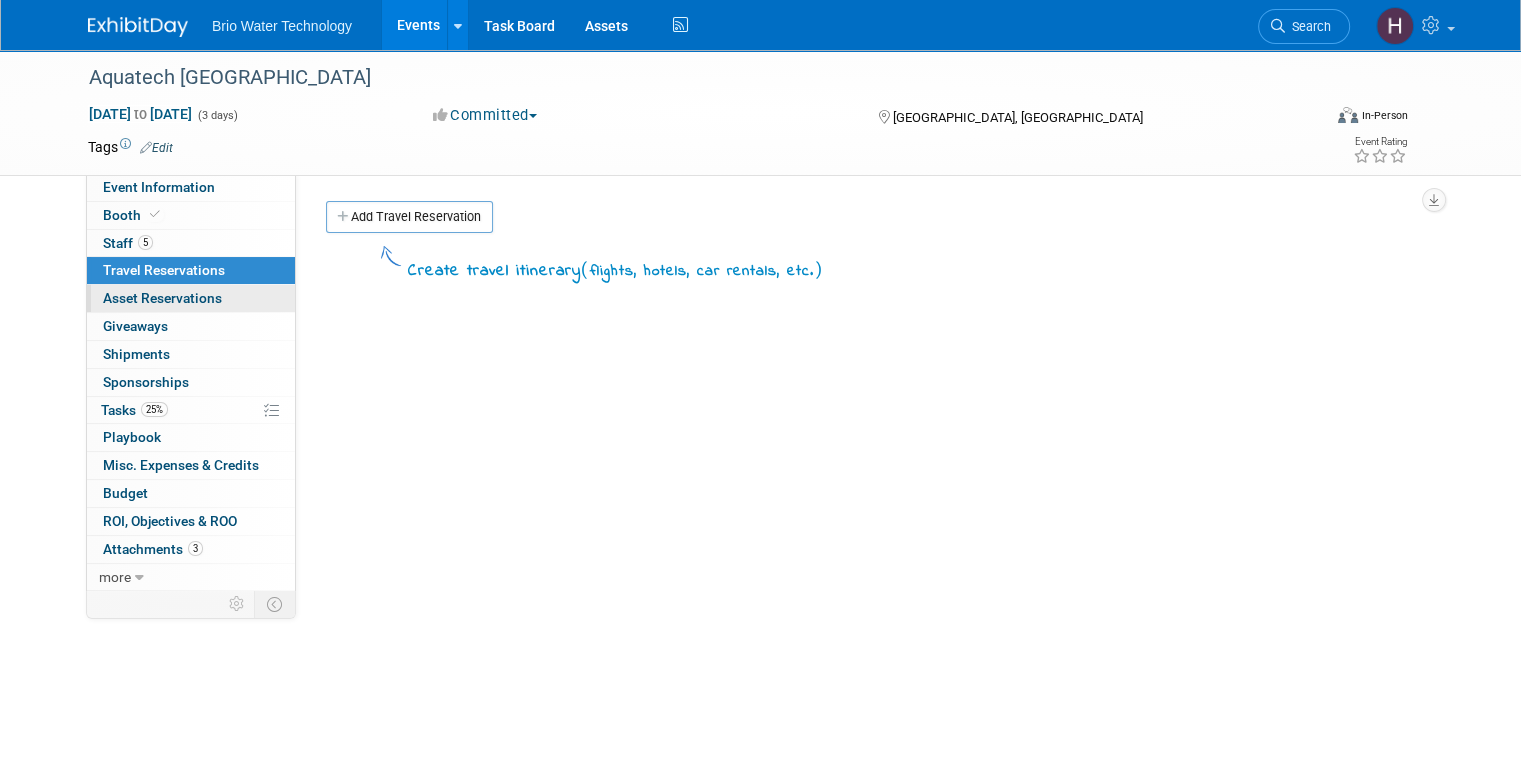 click on "Asset Reservations 0" at bounding box center [162, 298] 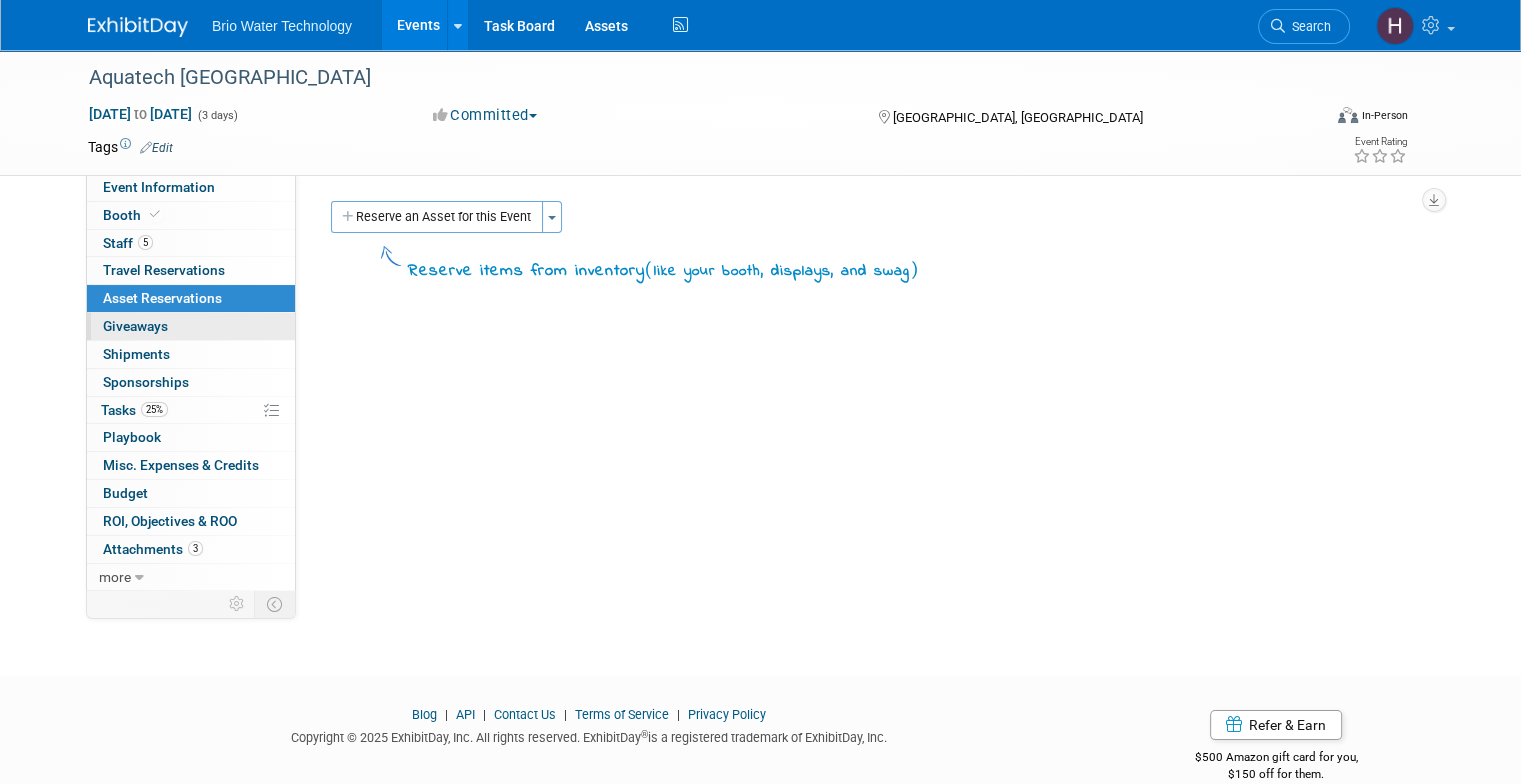 click on "Giveaways 0" at bounding box center (135, 326) 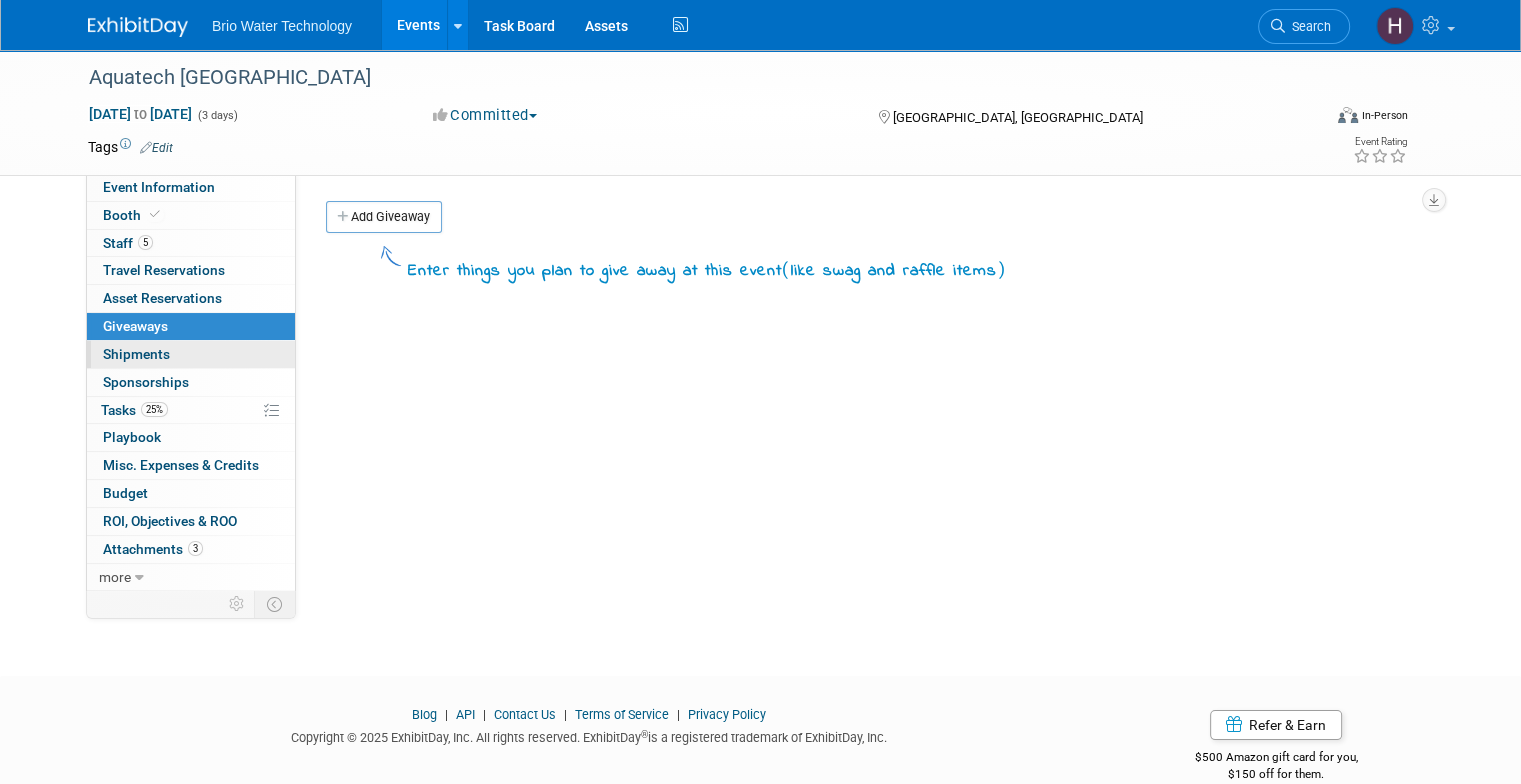 click on "0
Shipments 0" at bounding box center (191, 354) 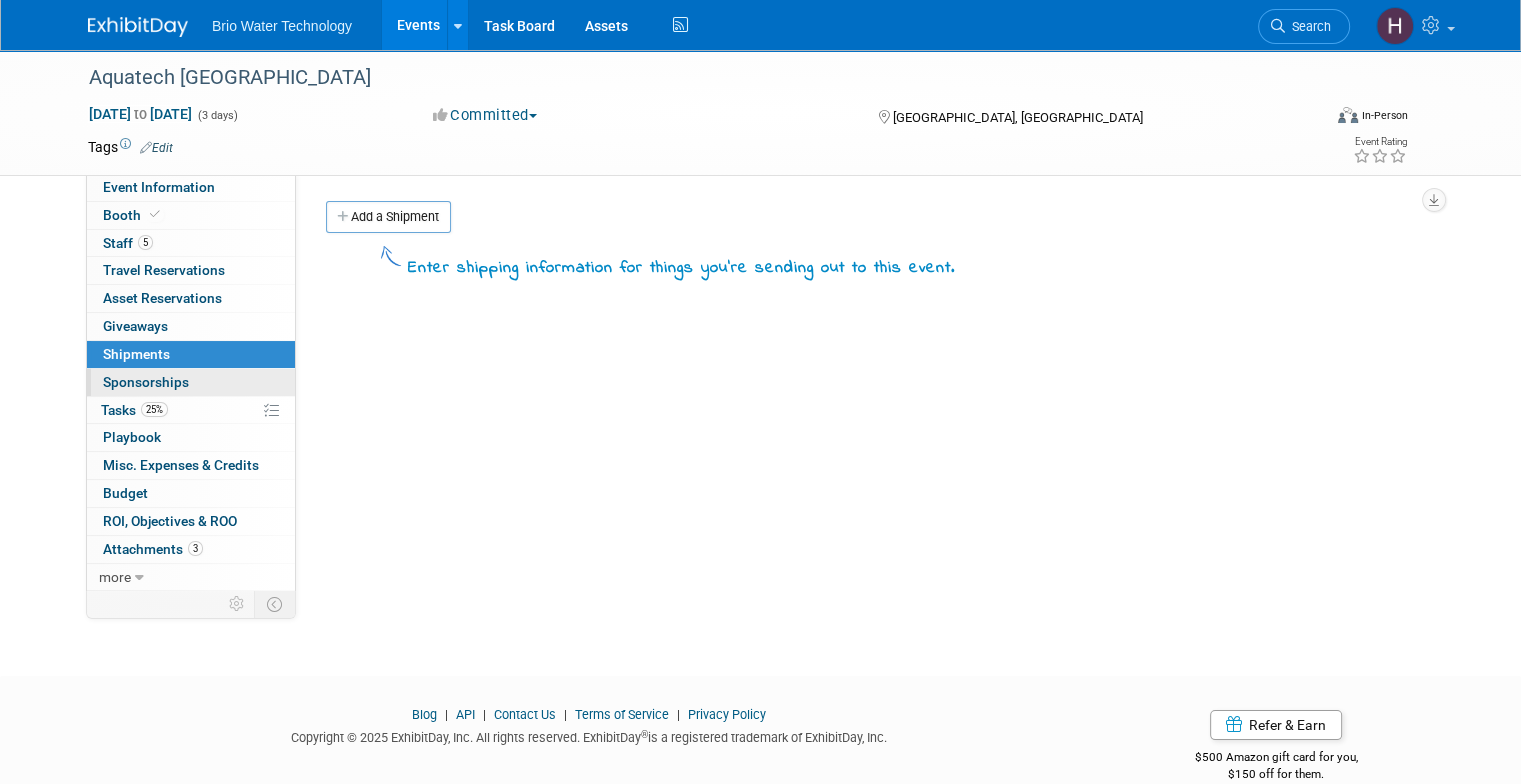 click on "0
Sponsorships 0" at bounding box center [191, 382] 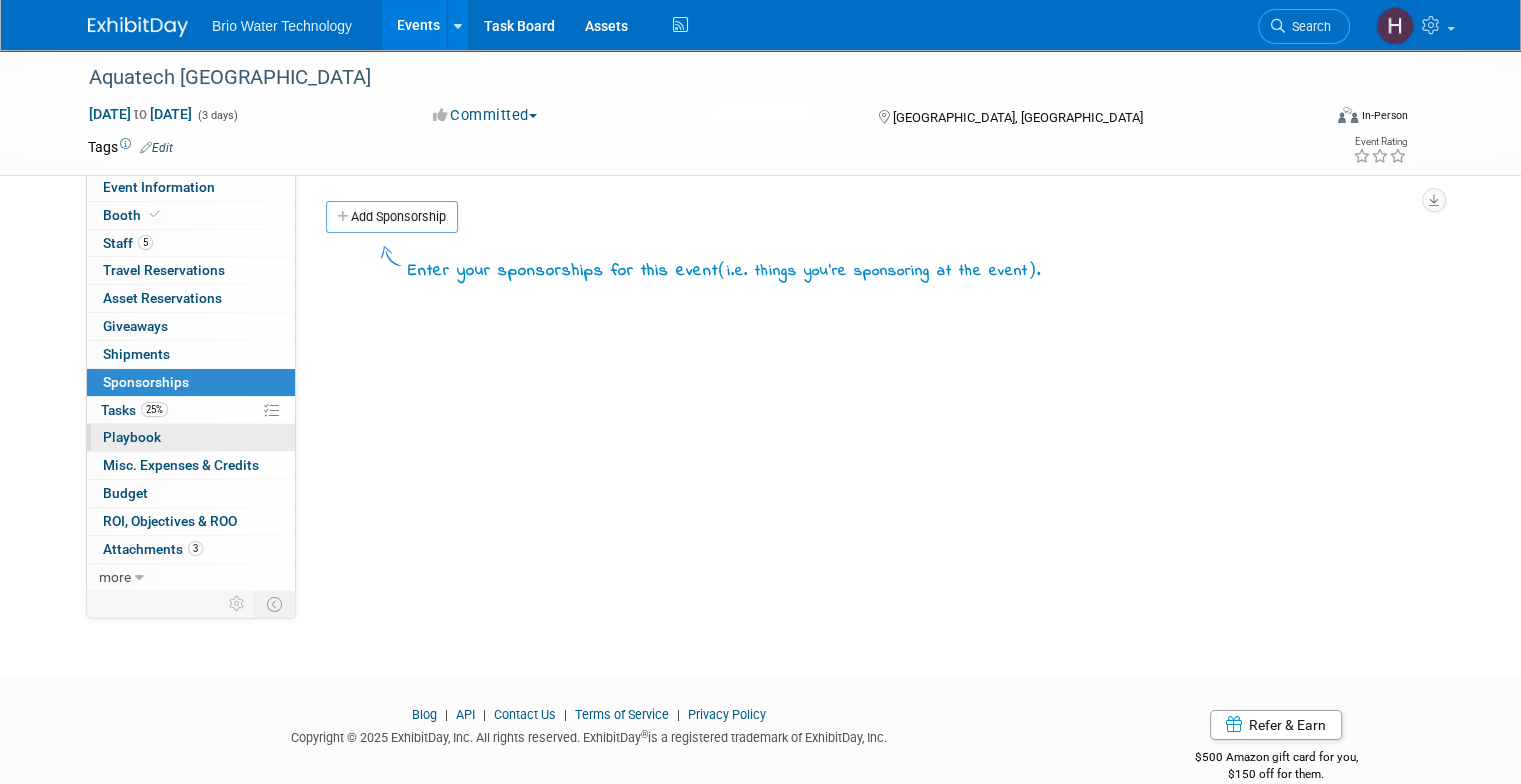 click on "Playbook 0" at bounding box center [132, 437] 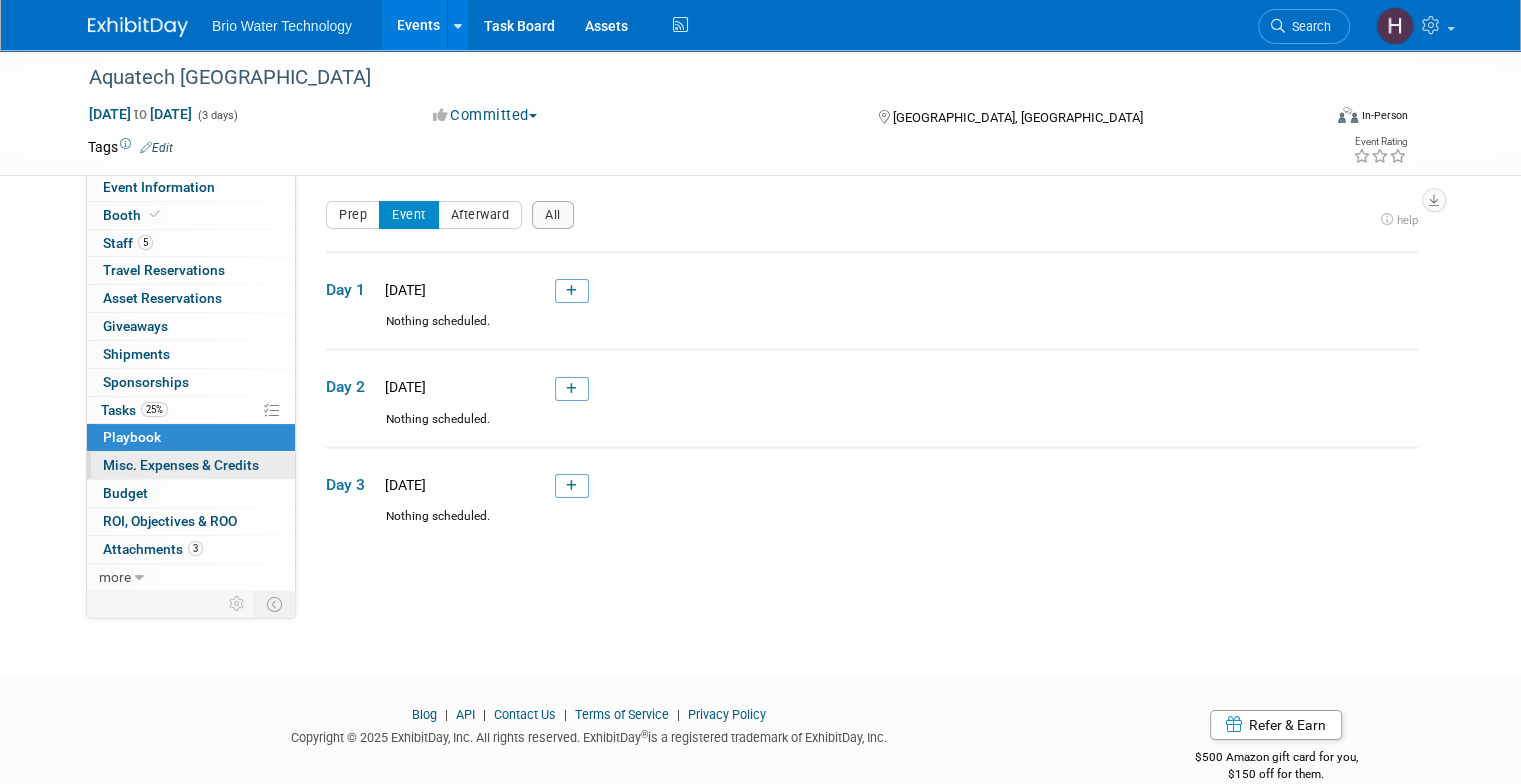 click on "Misc. Expenses & Credits 0" at bounding box center (181, 465) 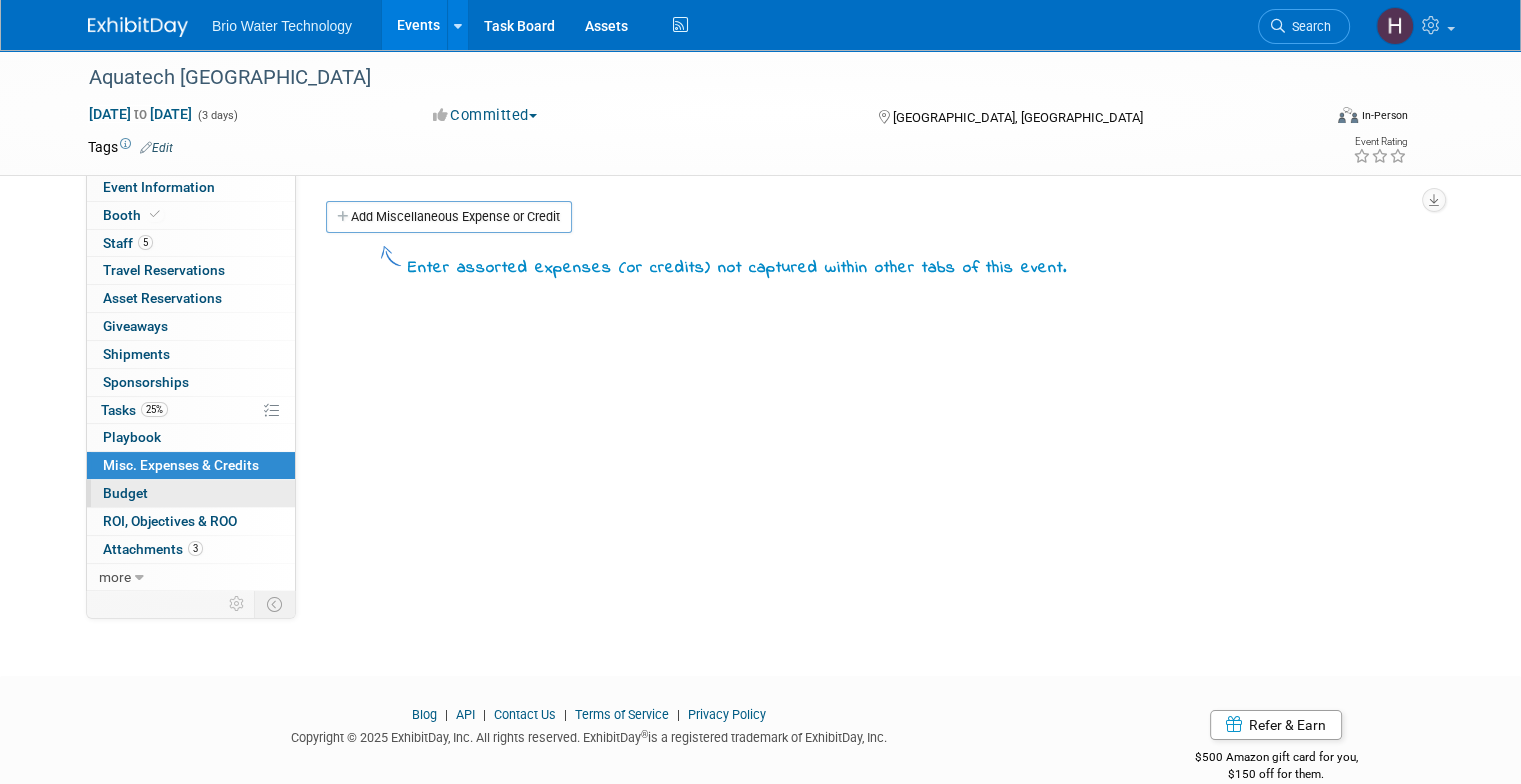 click on "Budget" at bounding box center (191, 493) 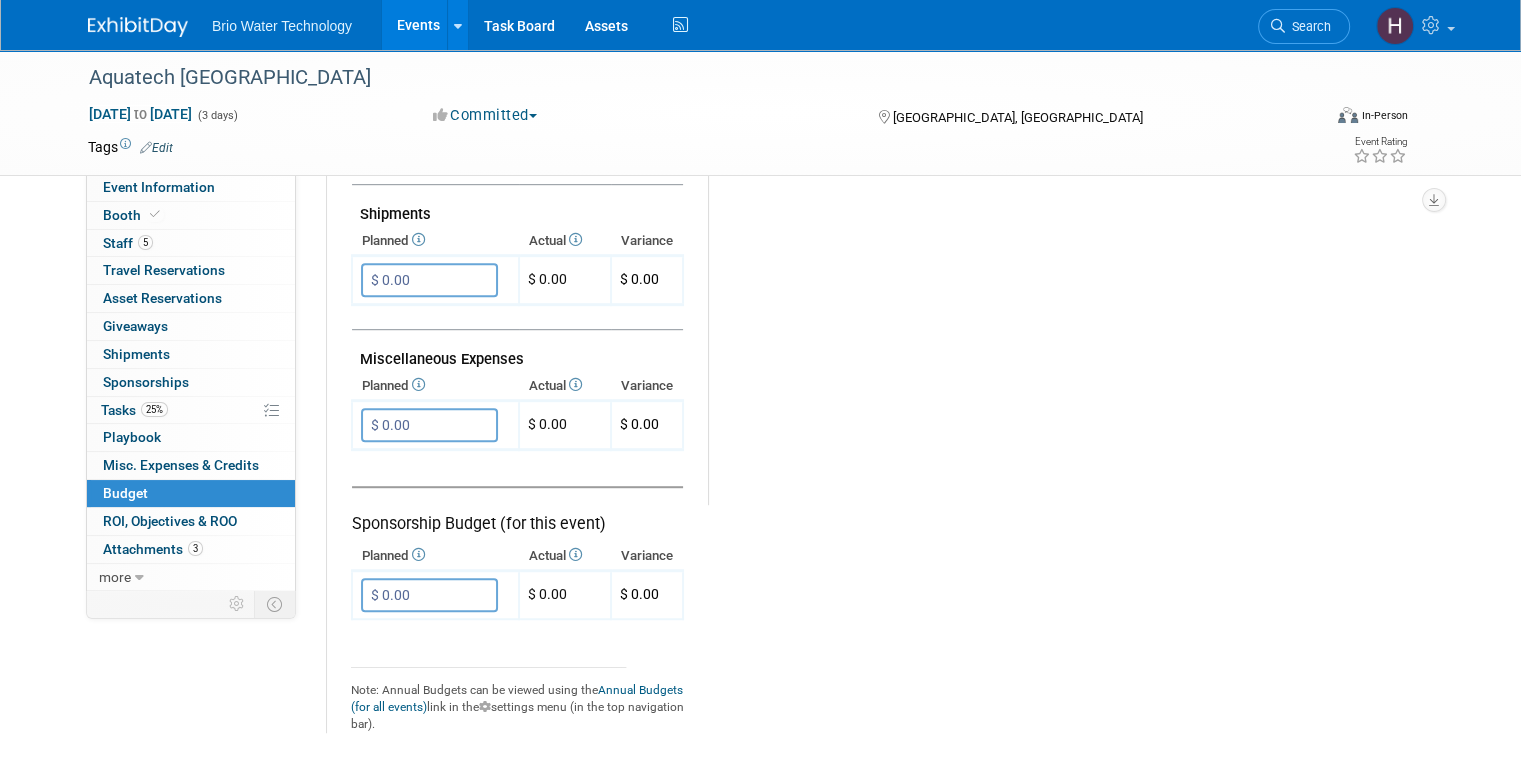 scroll, scrollTop: 1240, scrollLeft: 0, axis: vertical 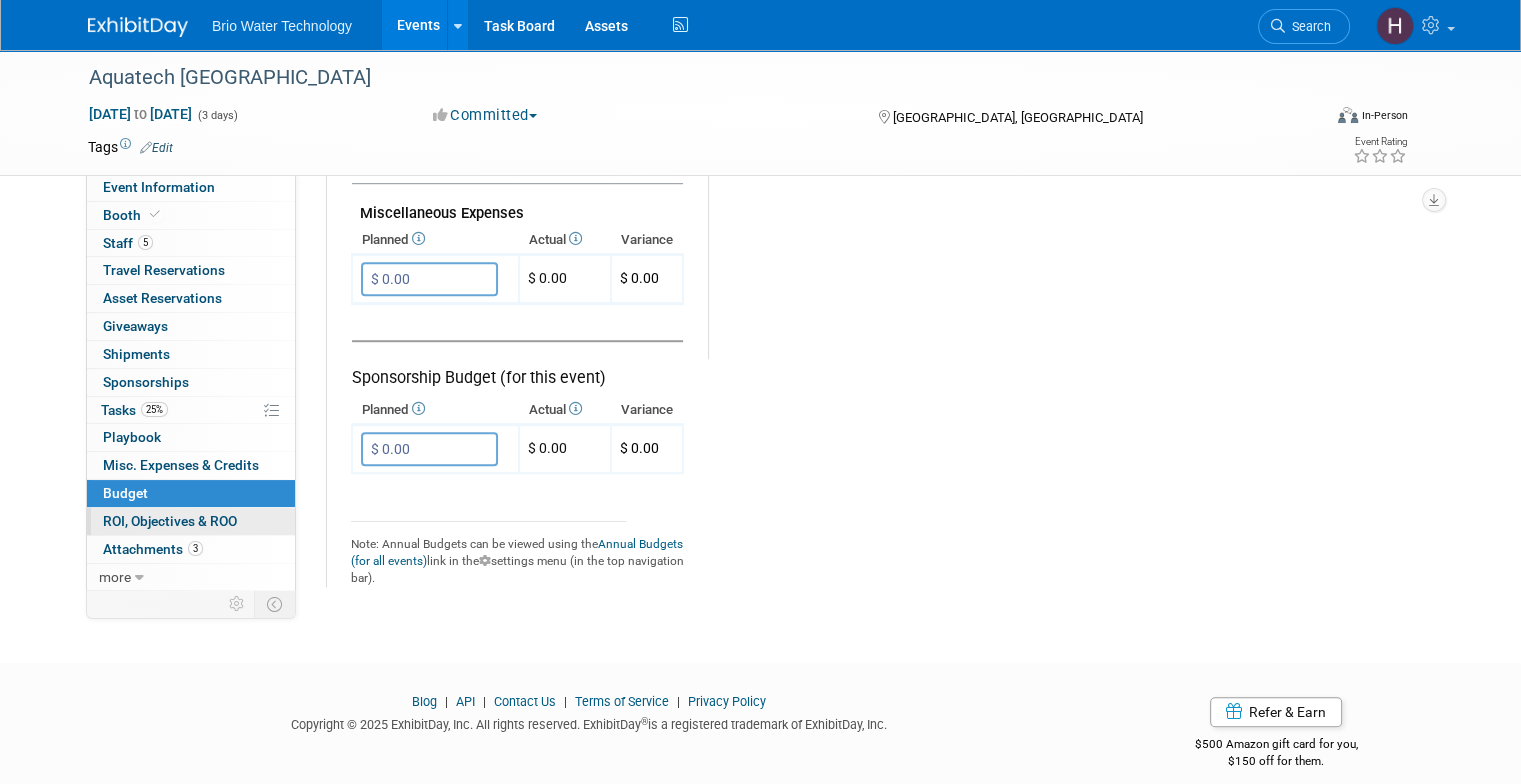click on "ROI, Objectives & ROO 0" at bounding box center (170, 521) 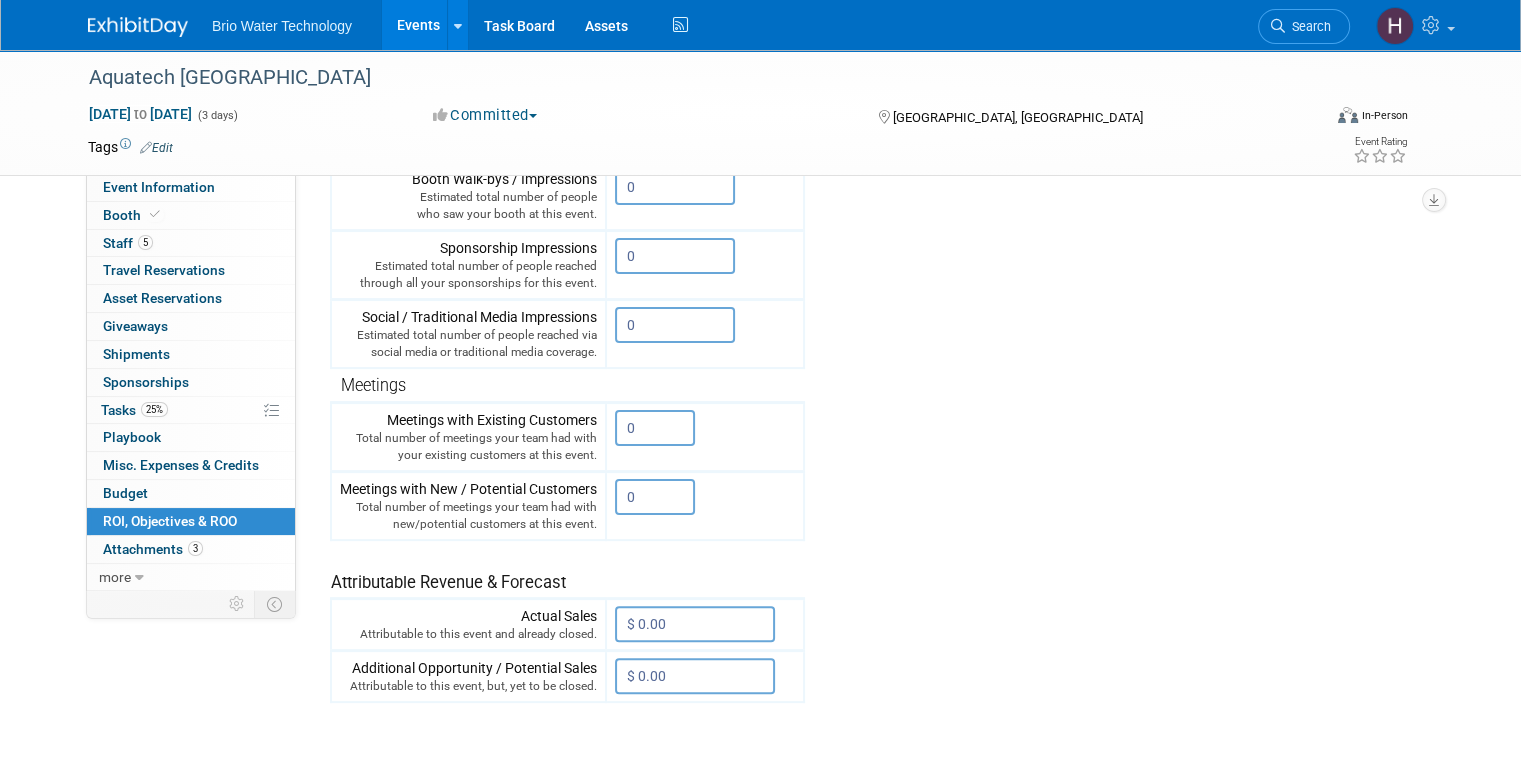 scroll, scrollTop: 400, scrollLeft: 0, axis: vertical 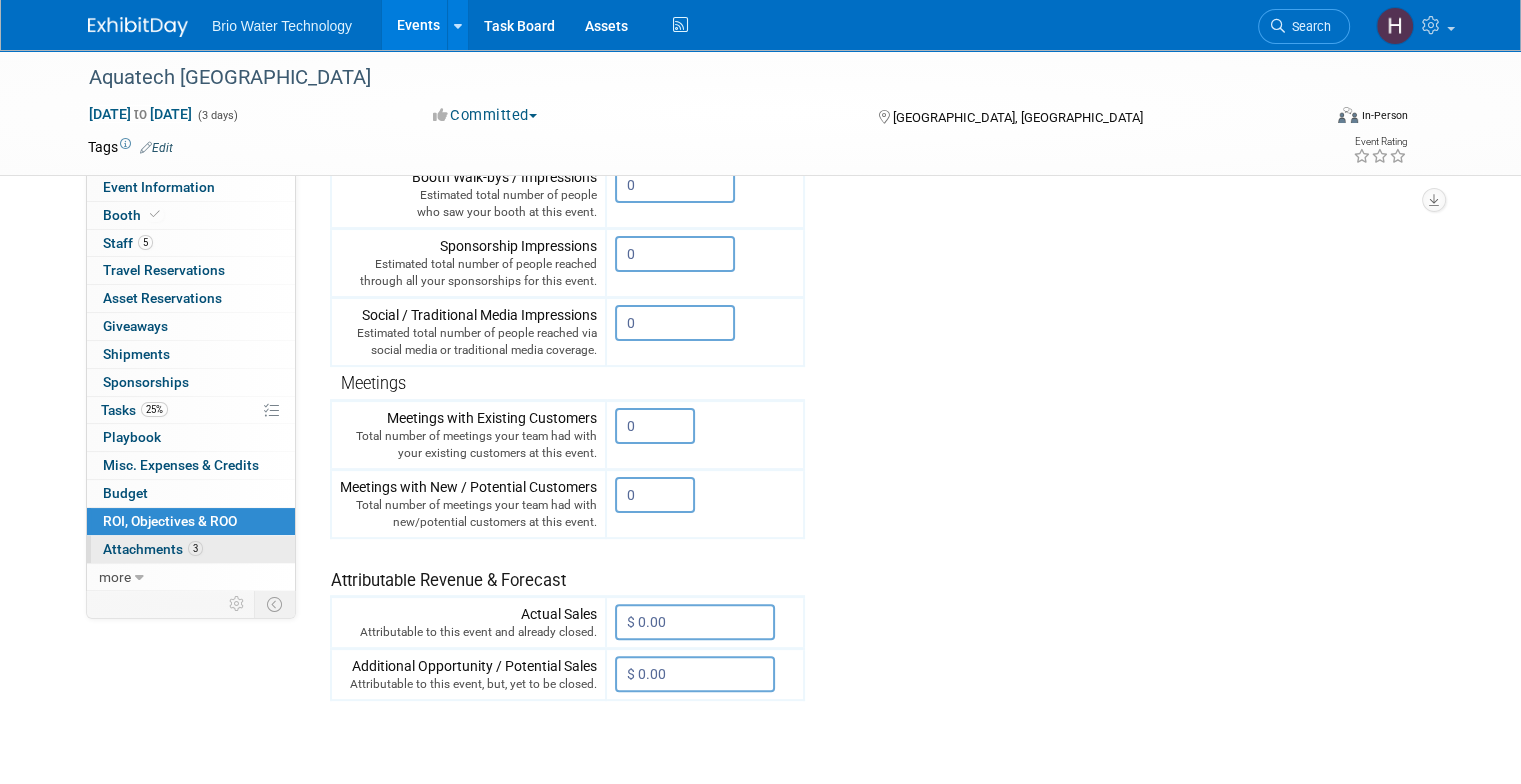 click on "3
Attachments 3" at bounding box center (191, 549) 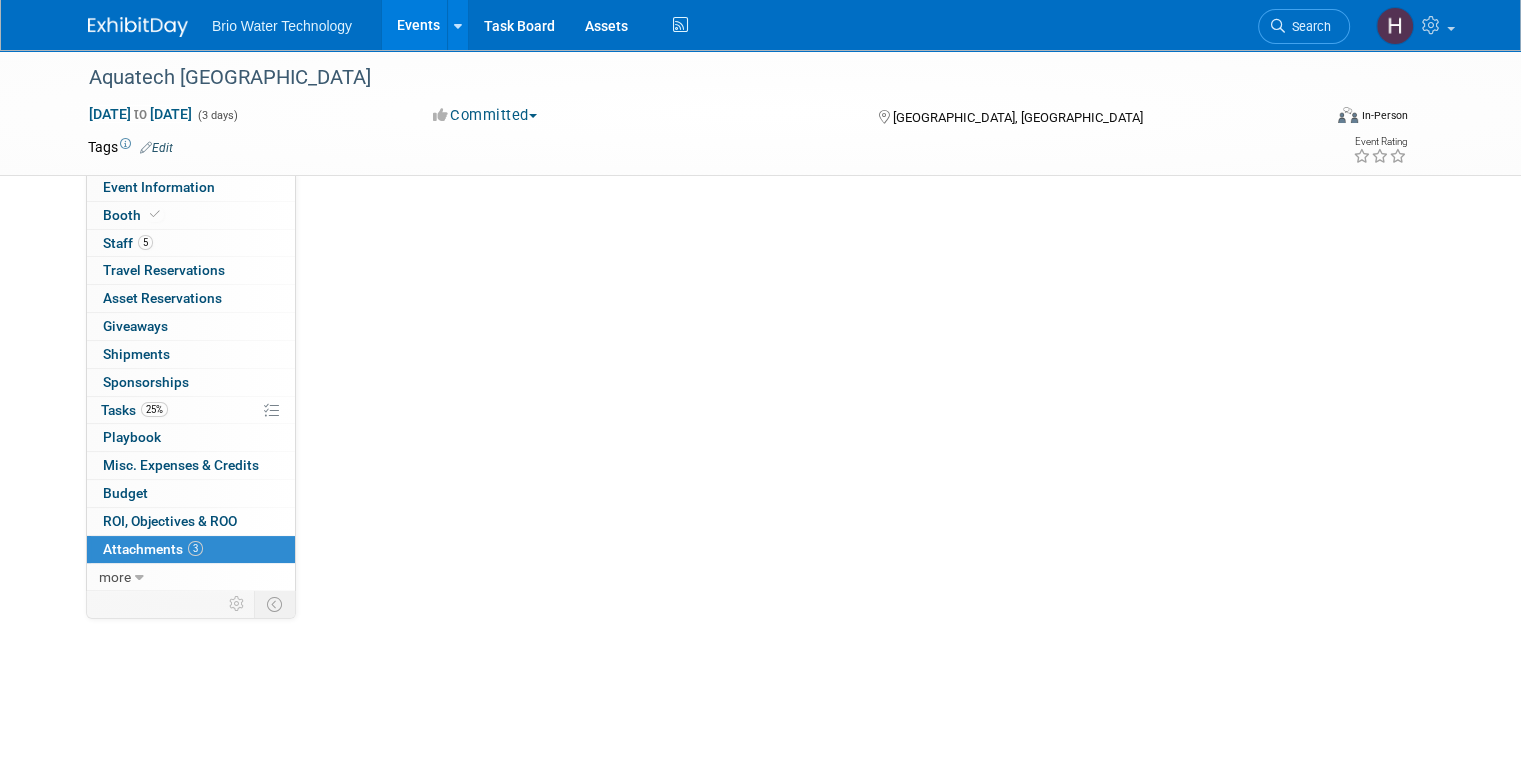scroll, scrollTop: 0, scrollLeft: 0, axis: both 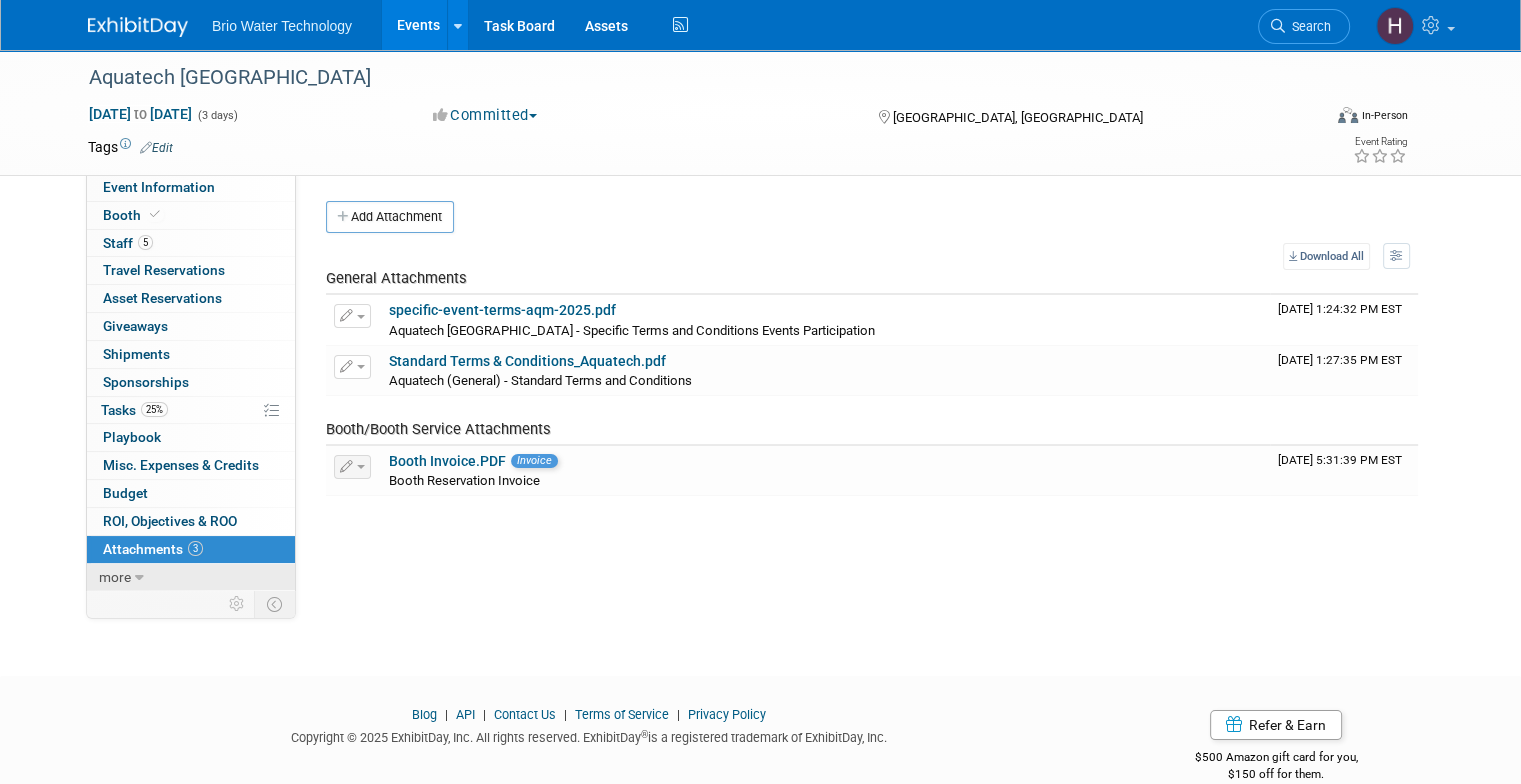 click on "more" at bounding box center [191, 577] 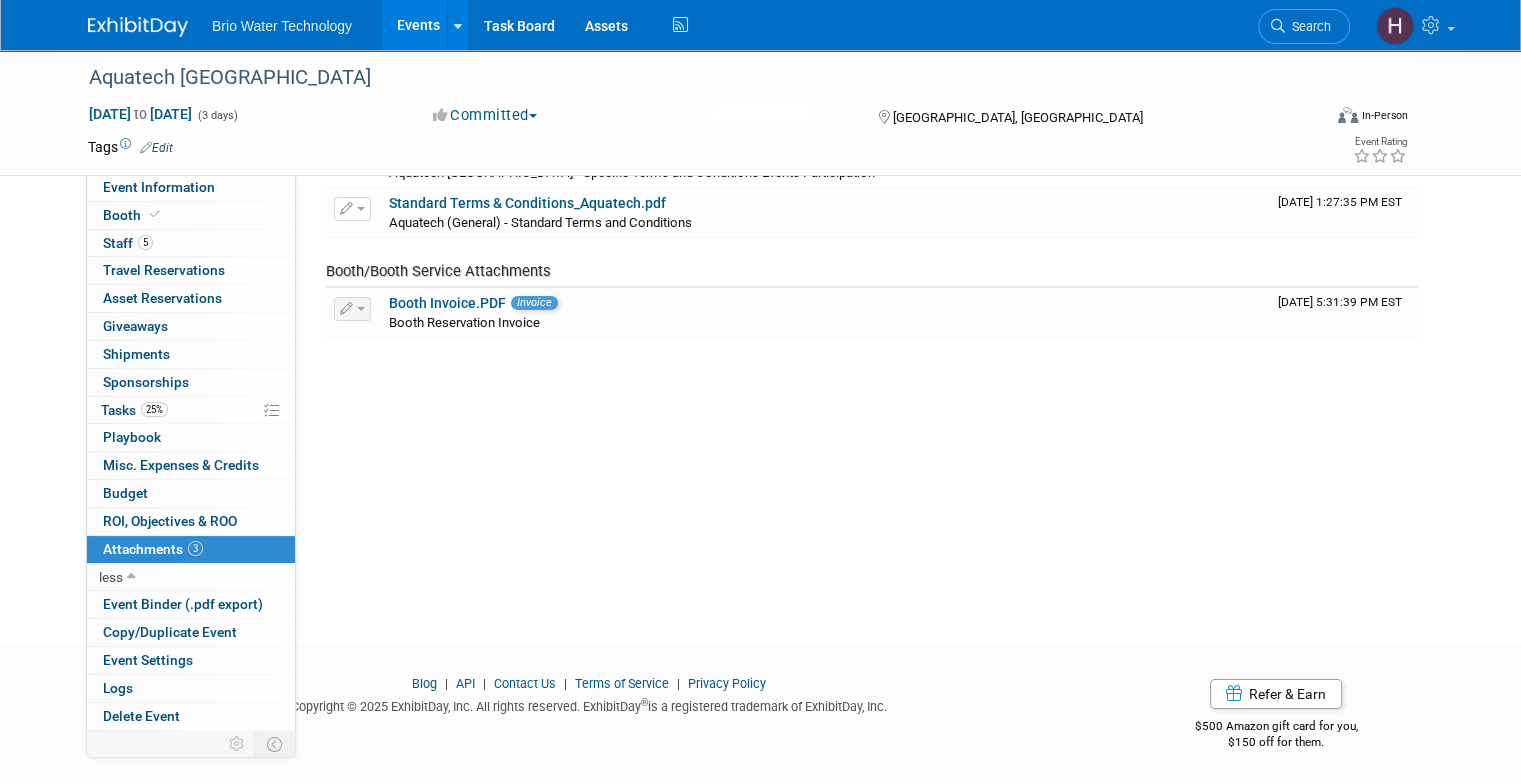 scroll, scrollTop: 159, scrollLeft: 0, axis: vertical 